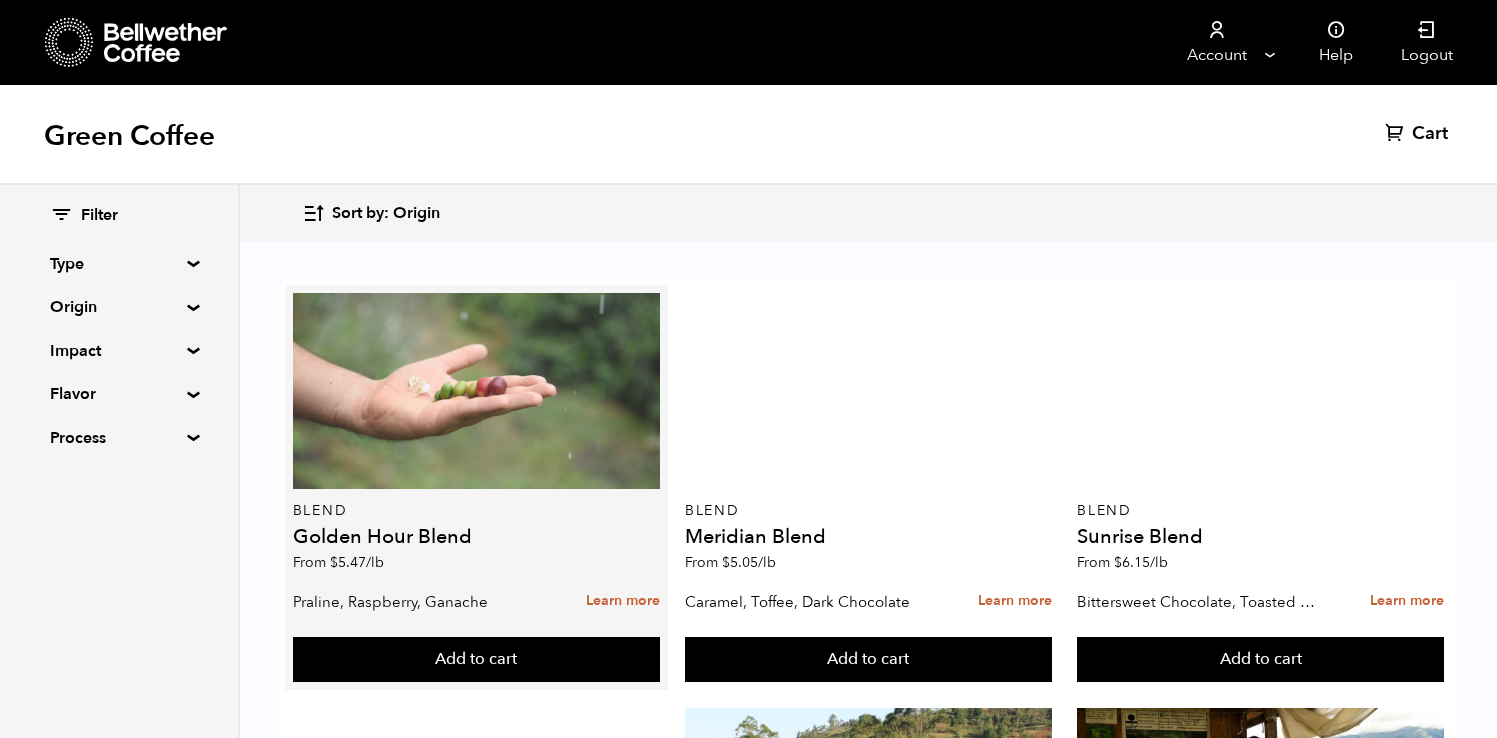 scroll, scrollTop: 0, scrollLeft: 0, axis: both 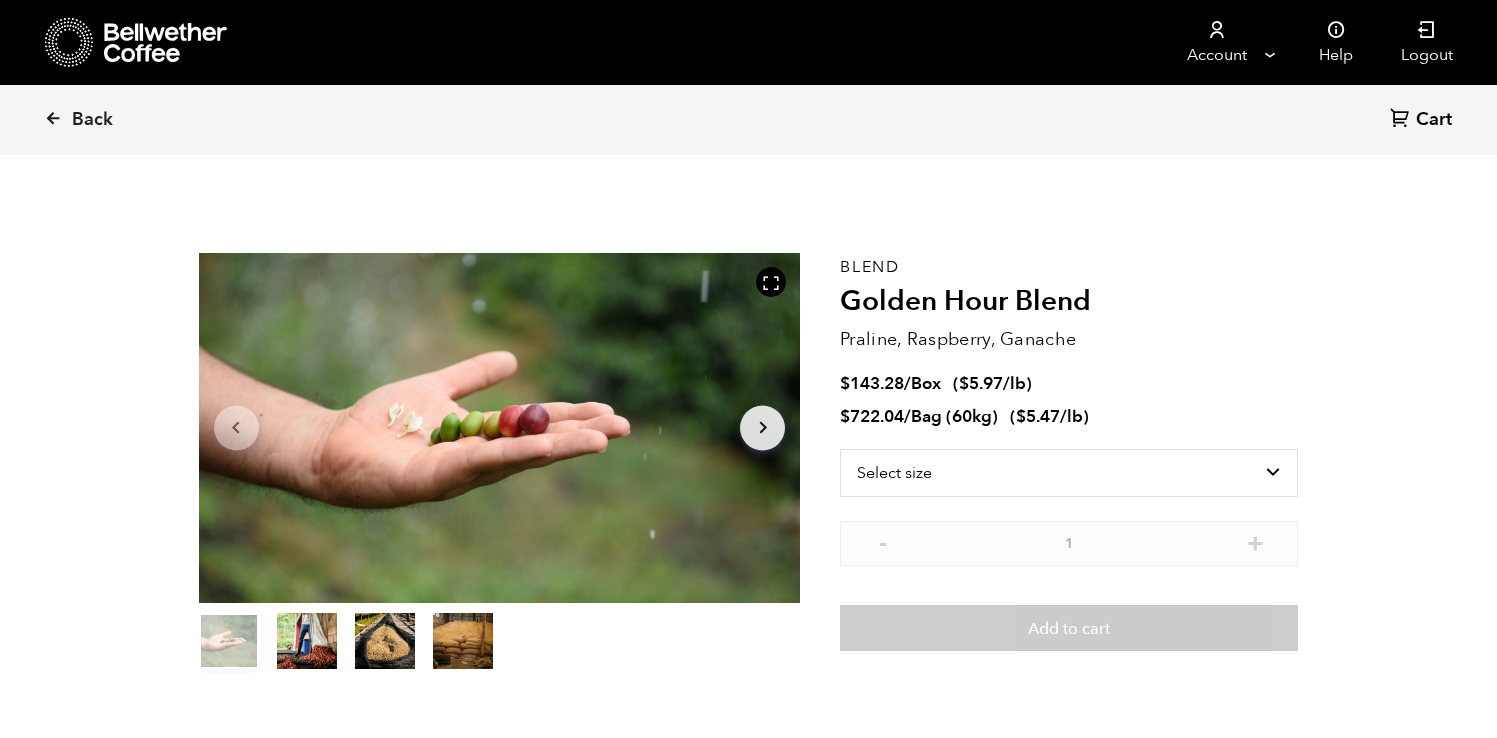 click on "Golden Hour Blend" at bounding box center [1069, 302] 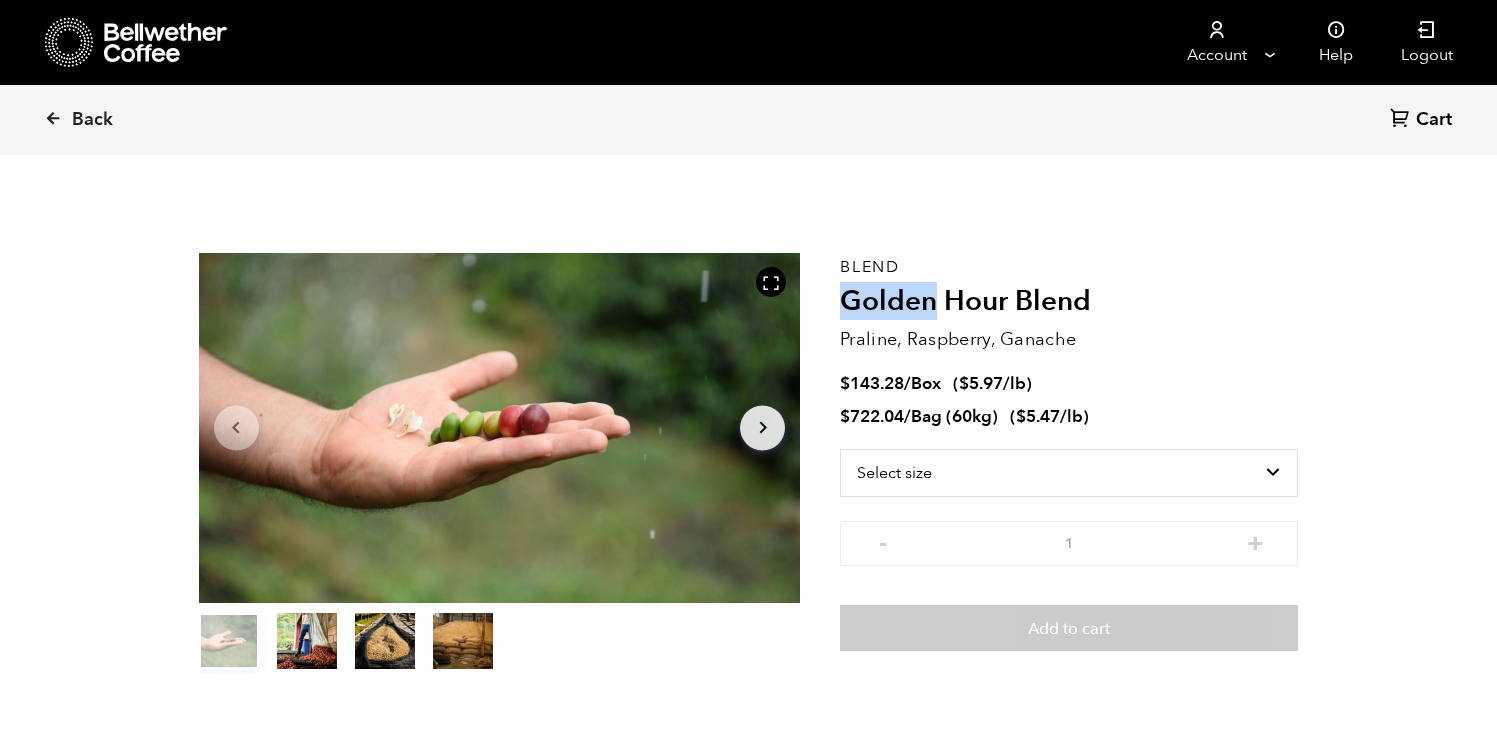 click on "Golden Hour Blend" at bounding box center (1069, 302) 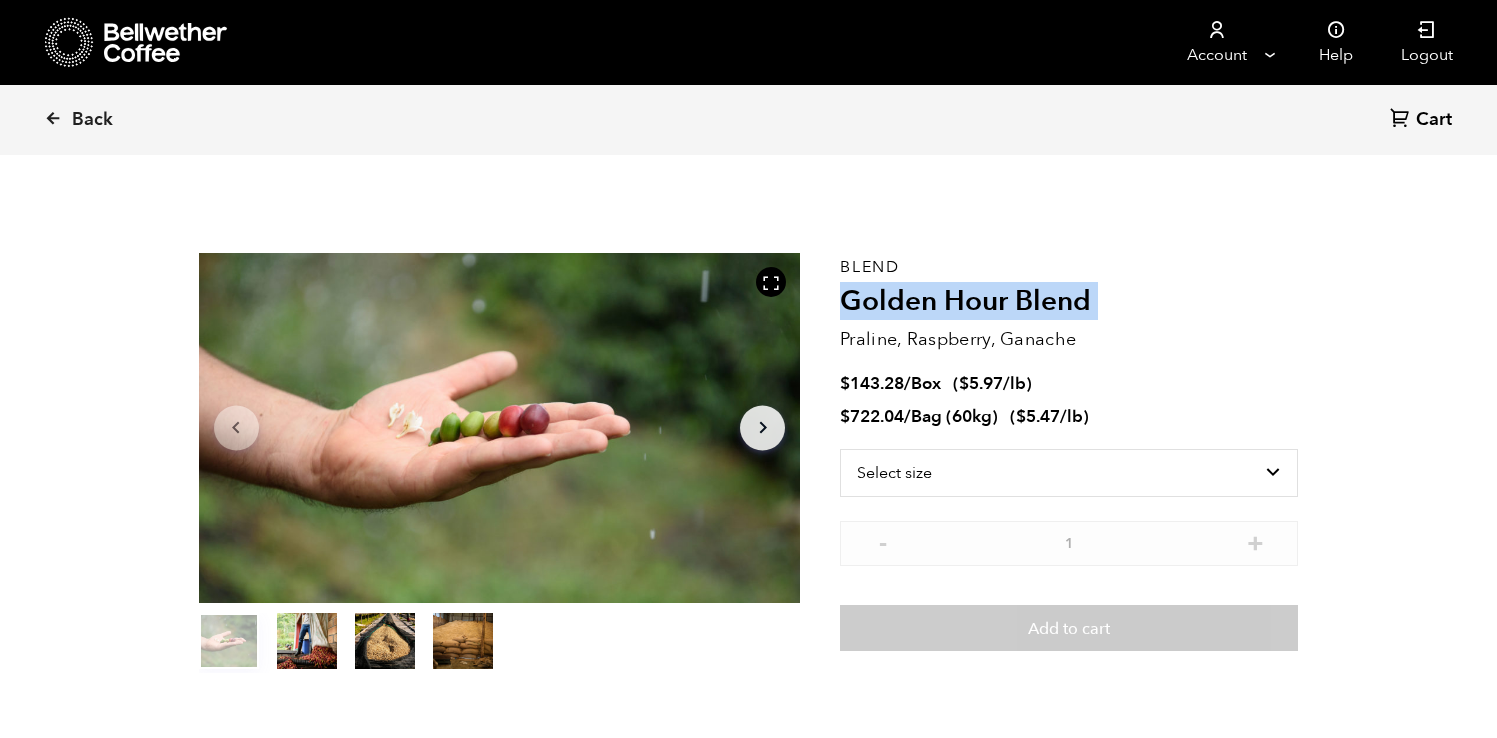 click on "Golden Hour Blend" at bounding box center (1069, 302) 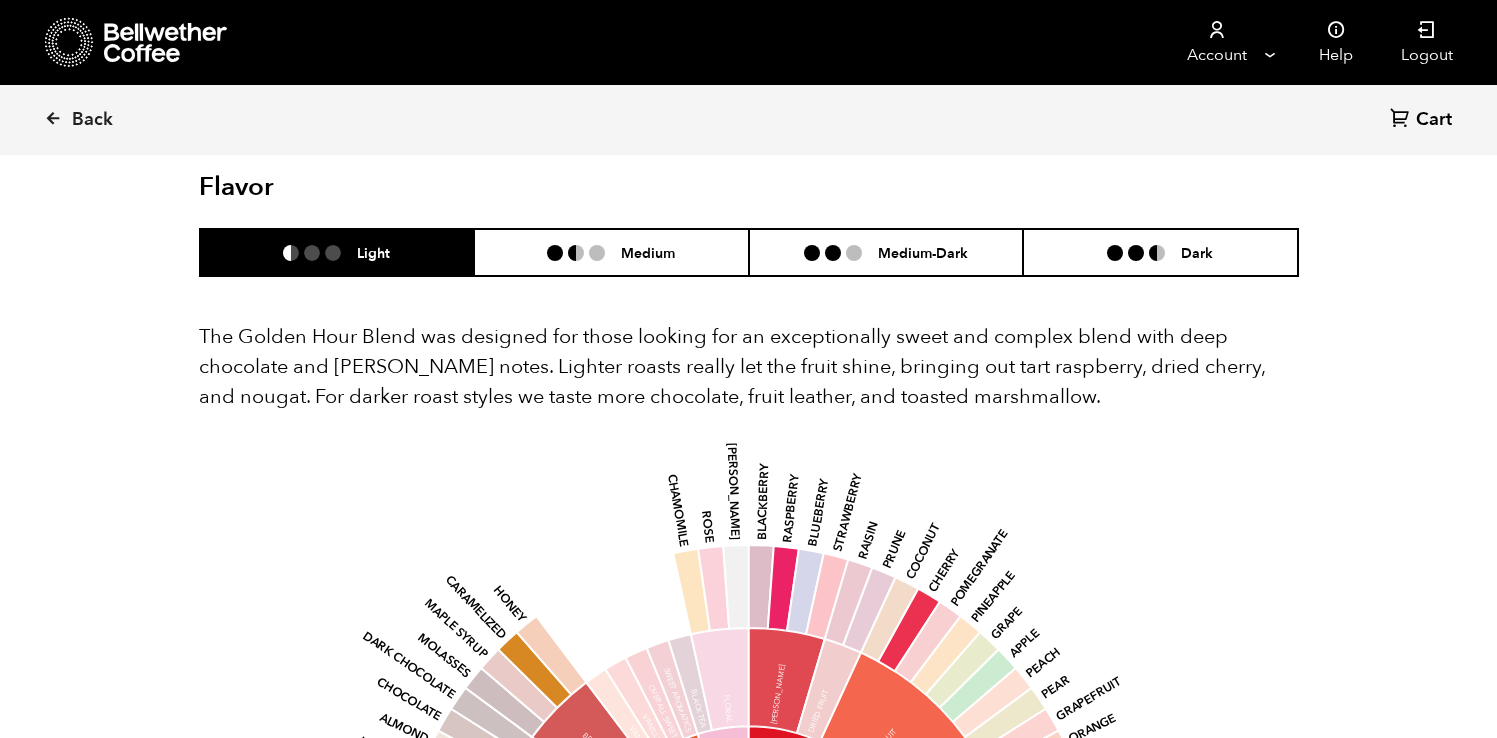 scroll, scrollTop: 1087, scrollLeft: 0, axis: vertical 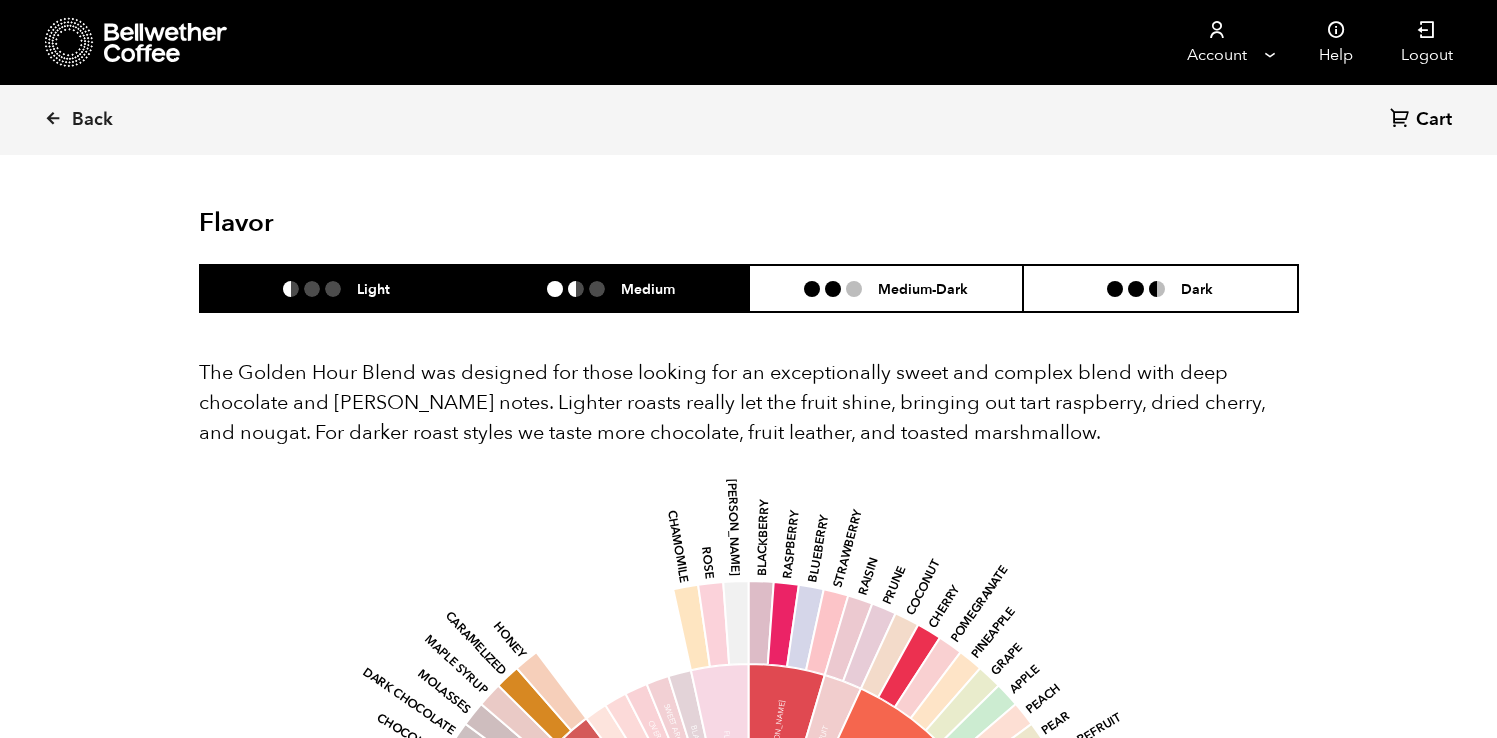 click on "Medium" at bounding box center [611, 288] 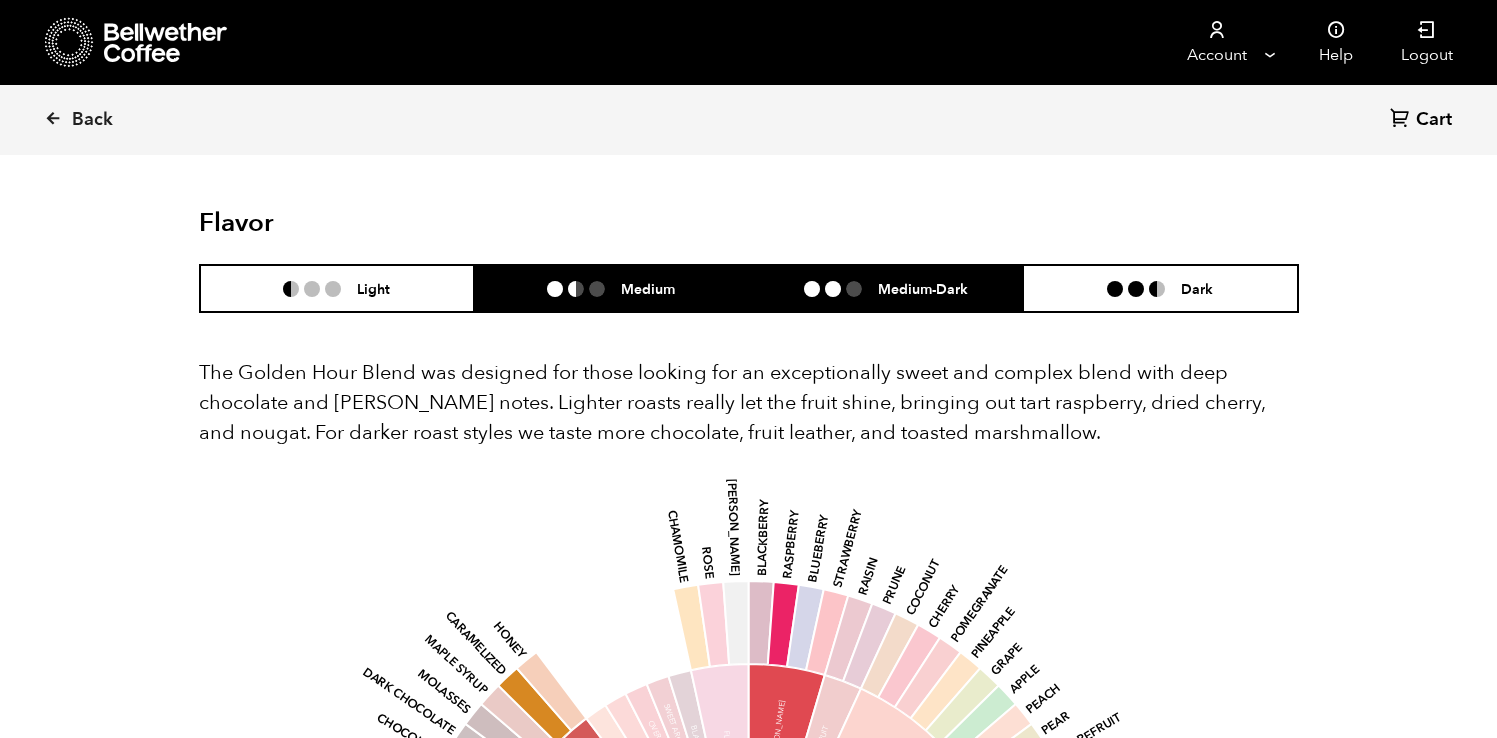 click at bounding box center [833, 289] 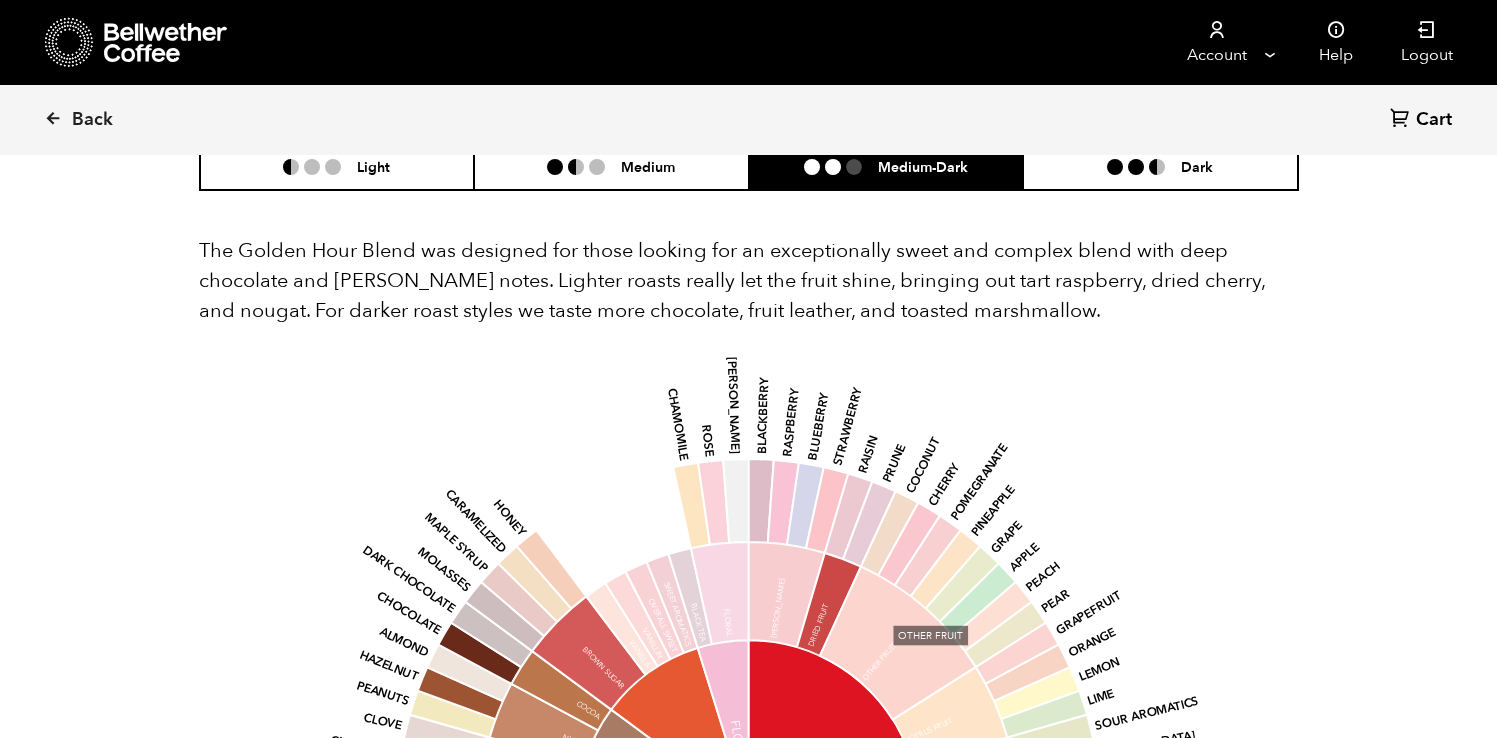 scroll, scrollTop: 1200, scrollLeft: 0, axis: vertical 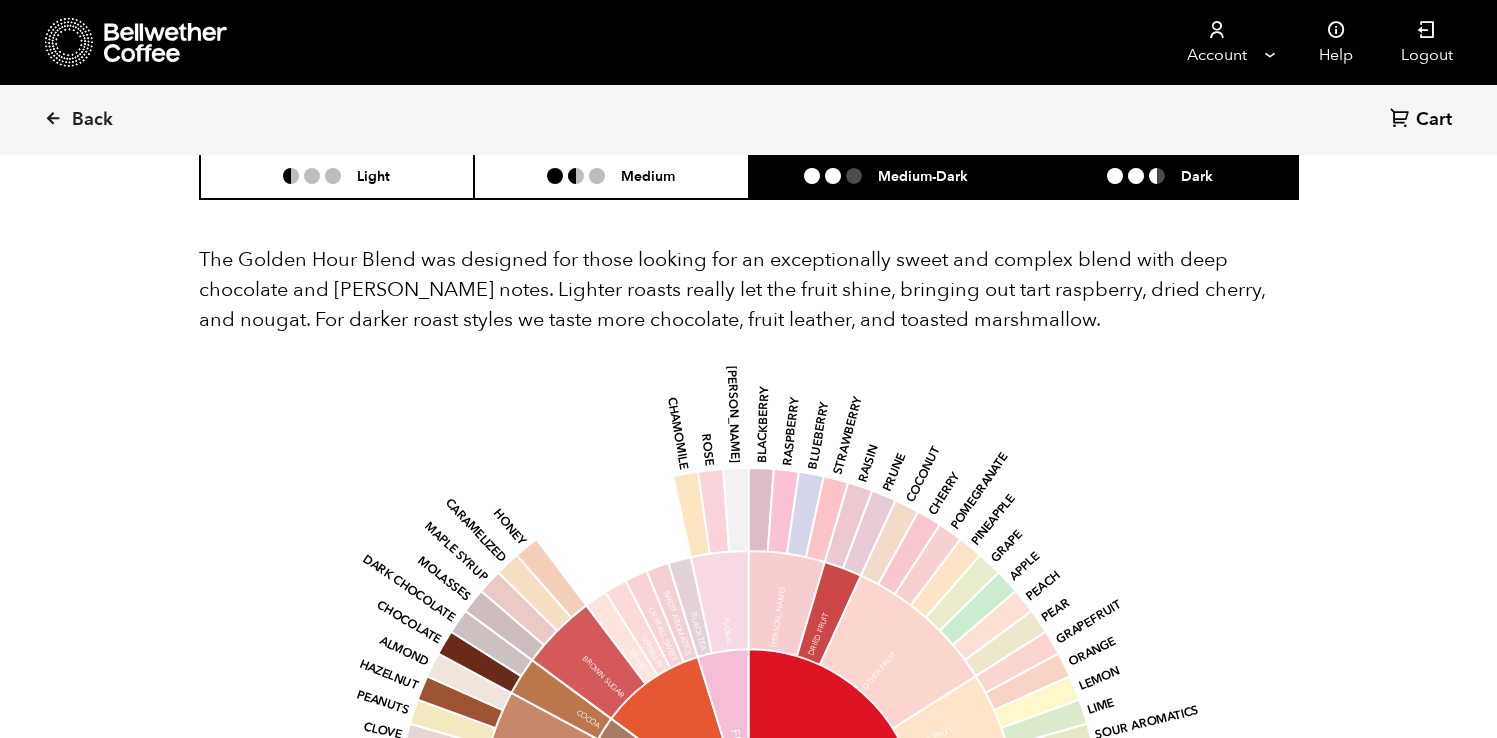 click on "Dark" at bounding box center [1160, 175] 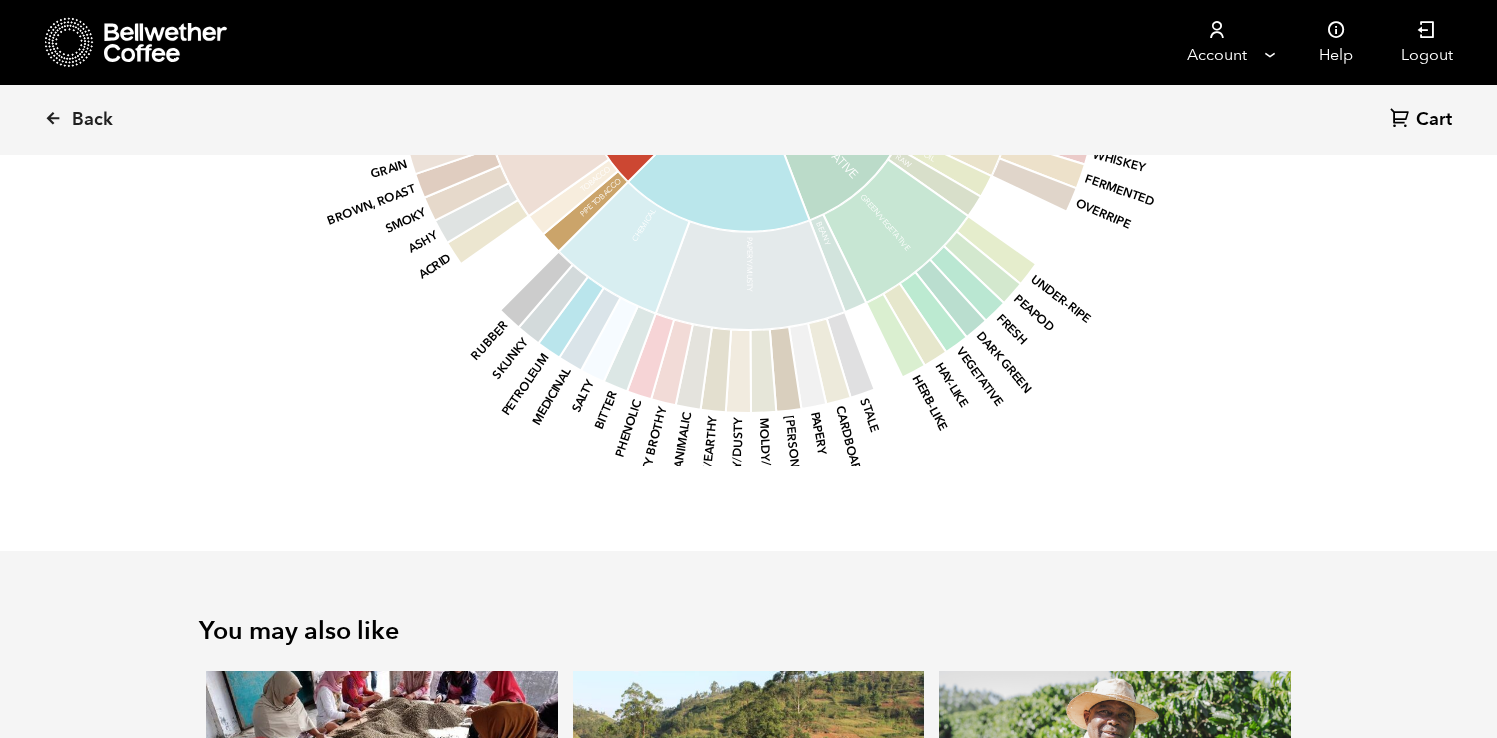 scroll, scrollTop: 1960, scrollLeft: 0, axis: vertical 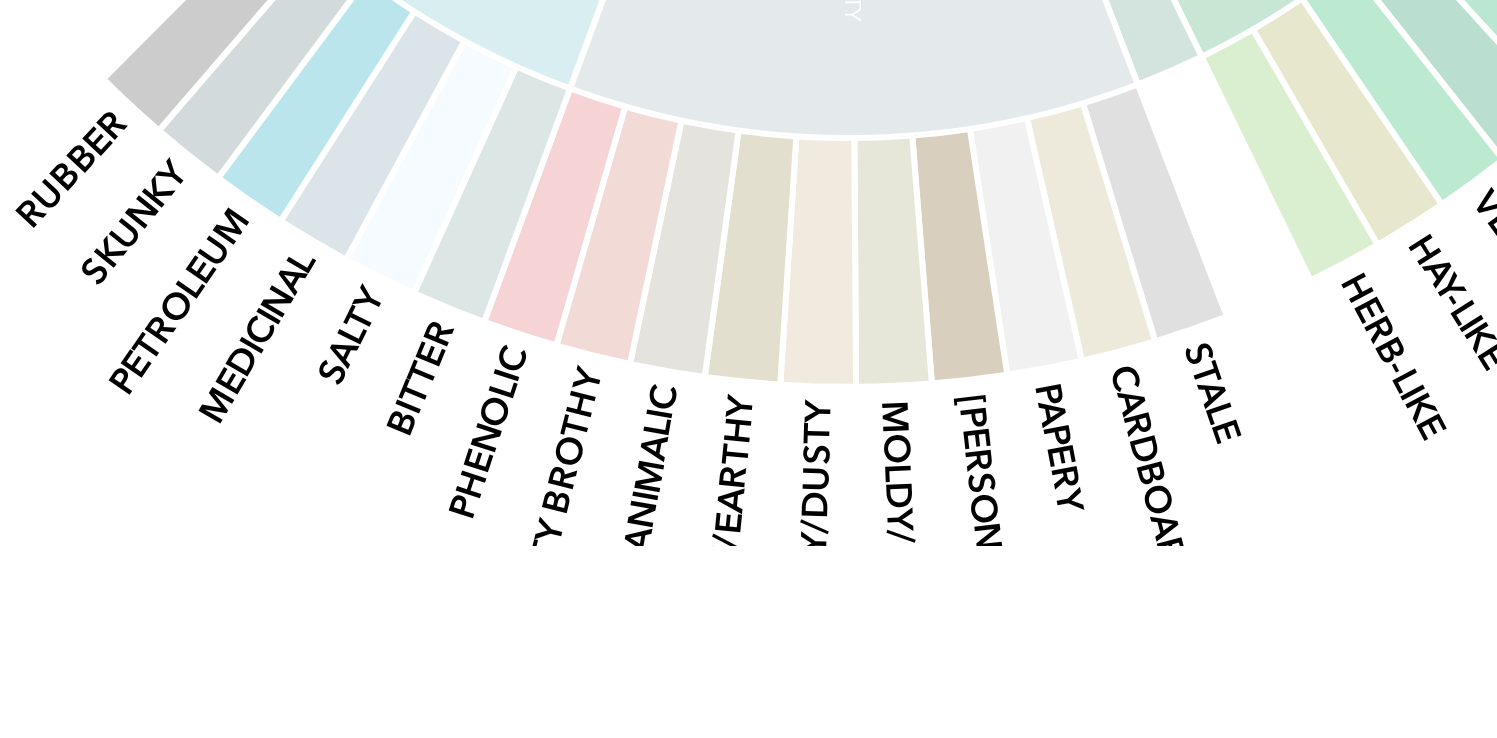 drag, startPoint x: 642, startPoint y: 467, endPoint x: 627, endPoint y: 458, distance: 17.492855 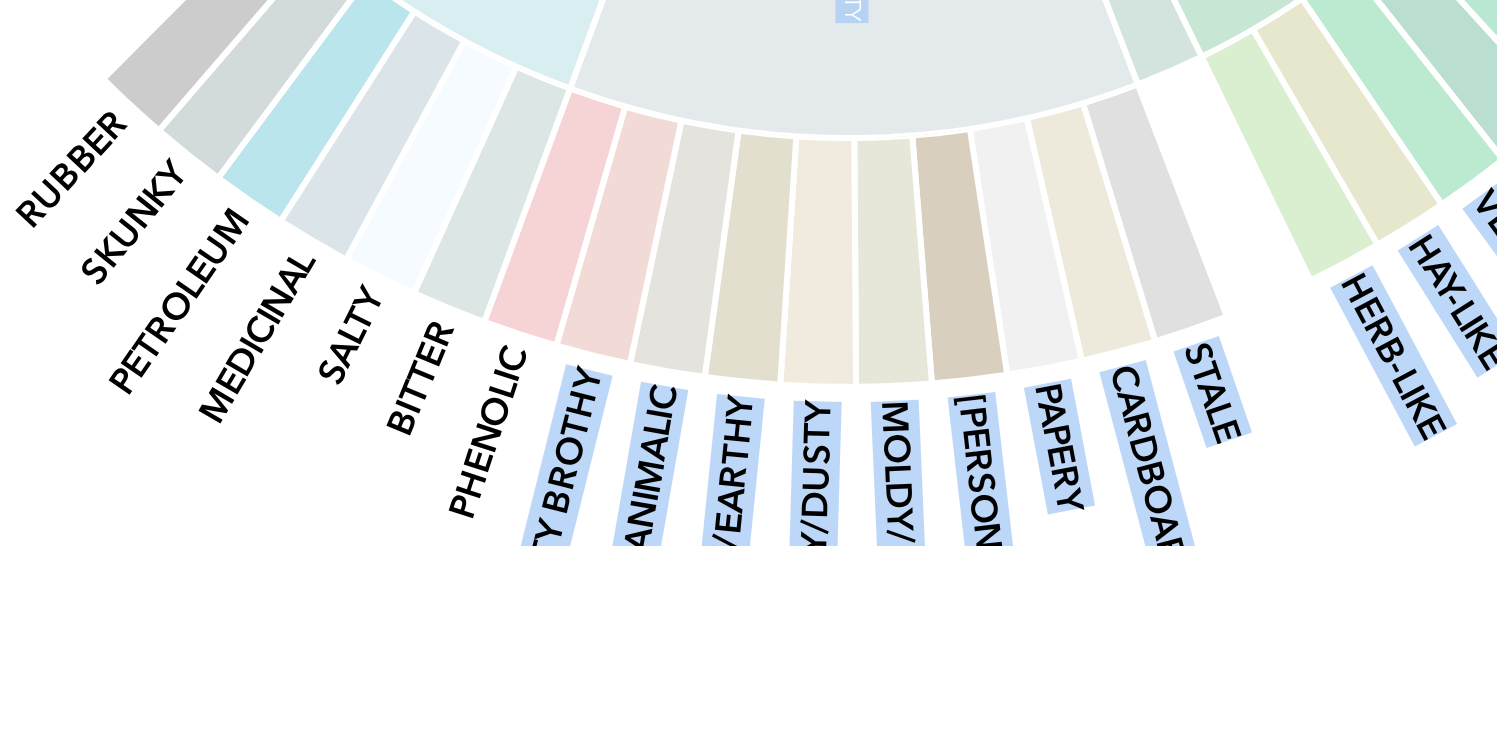 click on "The Golden Hour Blend was designed for those looking for an exceptionally sweet and complex blend with deep chocolate and berry notes. Lighter roasts really let the fruit shine, bringing out tart raspberry, dried cherry, and nougat. For darker roast styles we taste more chocolate, fruit leather, and toasted marshmallow.   base Fruity Sour/Fermented Green/Vegetative Other Roasted Spices Nutty/Cocoa Sweet Floral Berry Dried Fruit Other Fruit Citrus Fruit Sour Alcohol/Fermented Olive Oil Raw Green/Vegetative Beany Papery/Musty Chemical Pipe Tobacco Tobacco Burnt Cereal Pungent Pepper Brown Spice Nutty Cocoa Brown Sugar Vanilla Vanillin Overall Sweet Sweet Aromatics Black Tea Floral Blackberry Raspberry Blueberry Strawberry Raisin Prune Coconut Cherry Pomegranate Pineapple Grape Apple Peach Pear Grapefruit Orange Lemon Lime Sour Aromatics Acetic Acid Butyric Acid Isovaleric Acid Citric Acid Malic Acid Winey Whiskey Fermented Overripe Under-ripe Peapod Fresh Dark Green Vegetative Hay-like Herb-like Stale Cardboard" at bounding box center (749, -38) 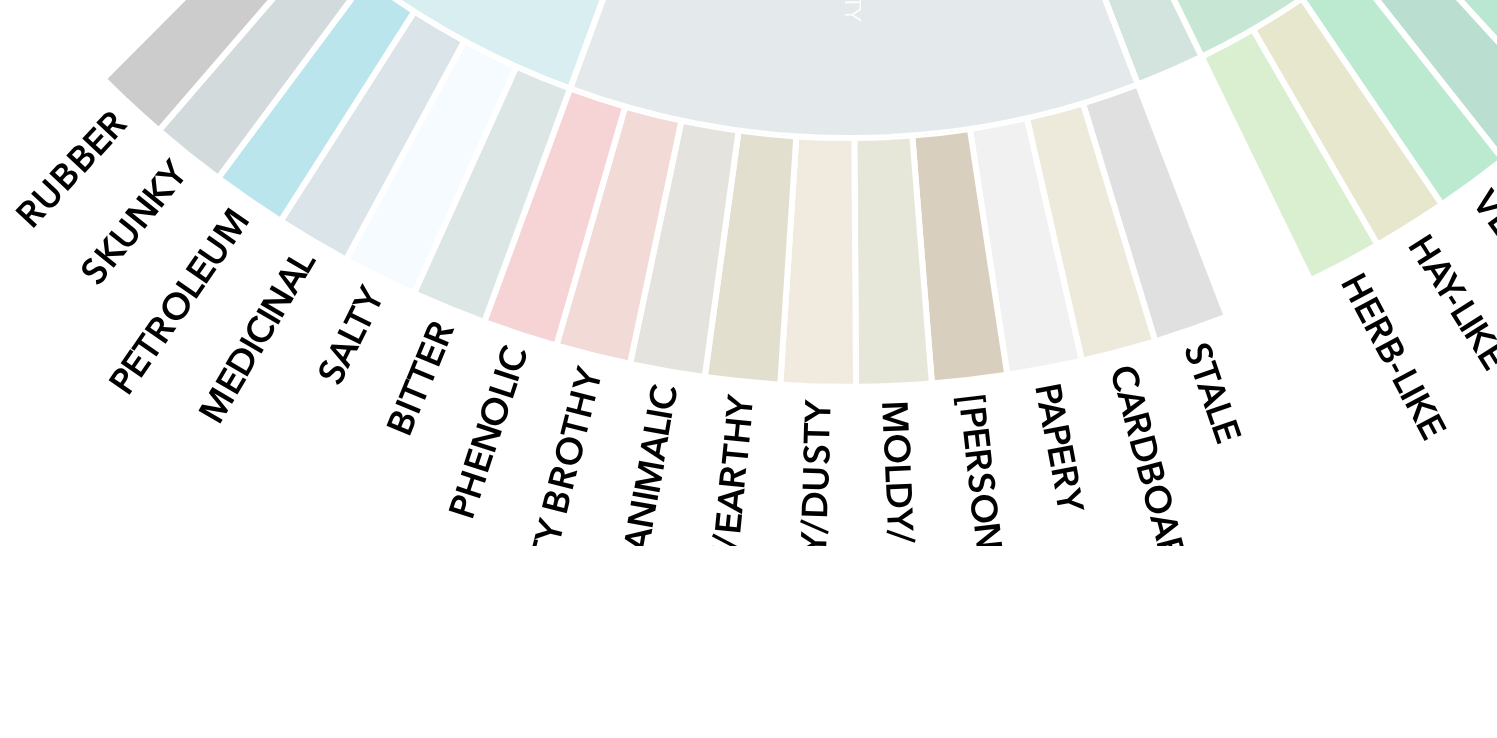 drag, startPoint x: 641, startPoint y: 457, endPoint x: 658, endPoint y: 408, distance: 51.86521 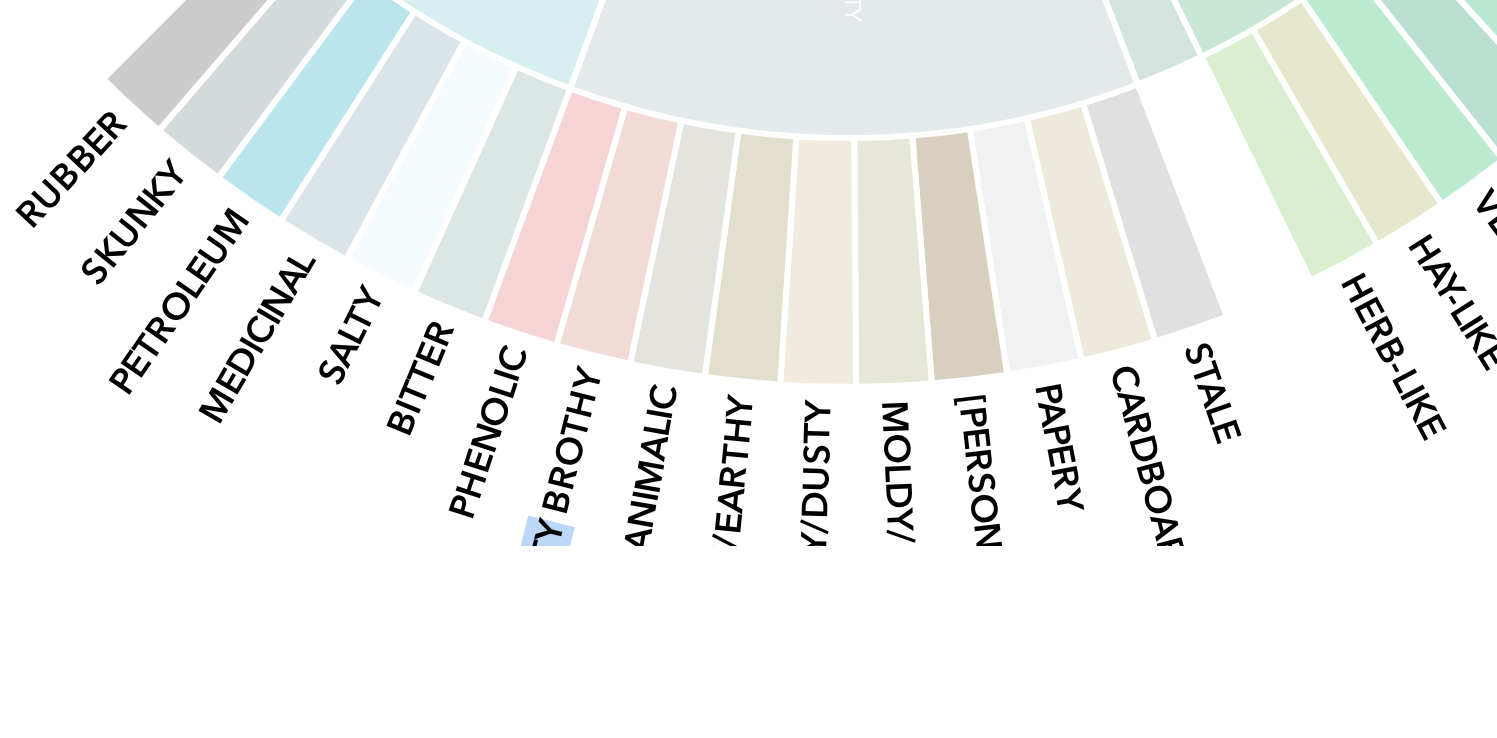 click 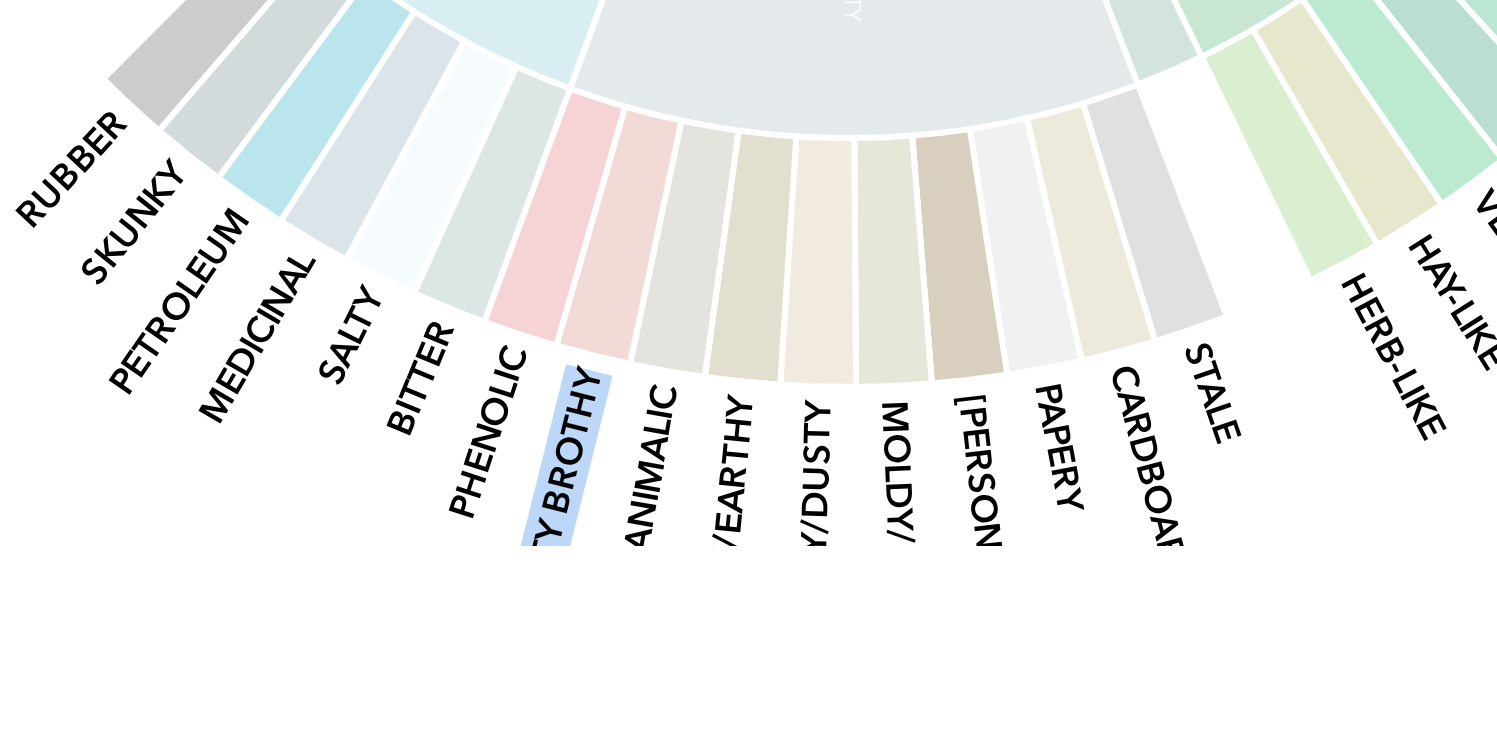 click 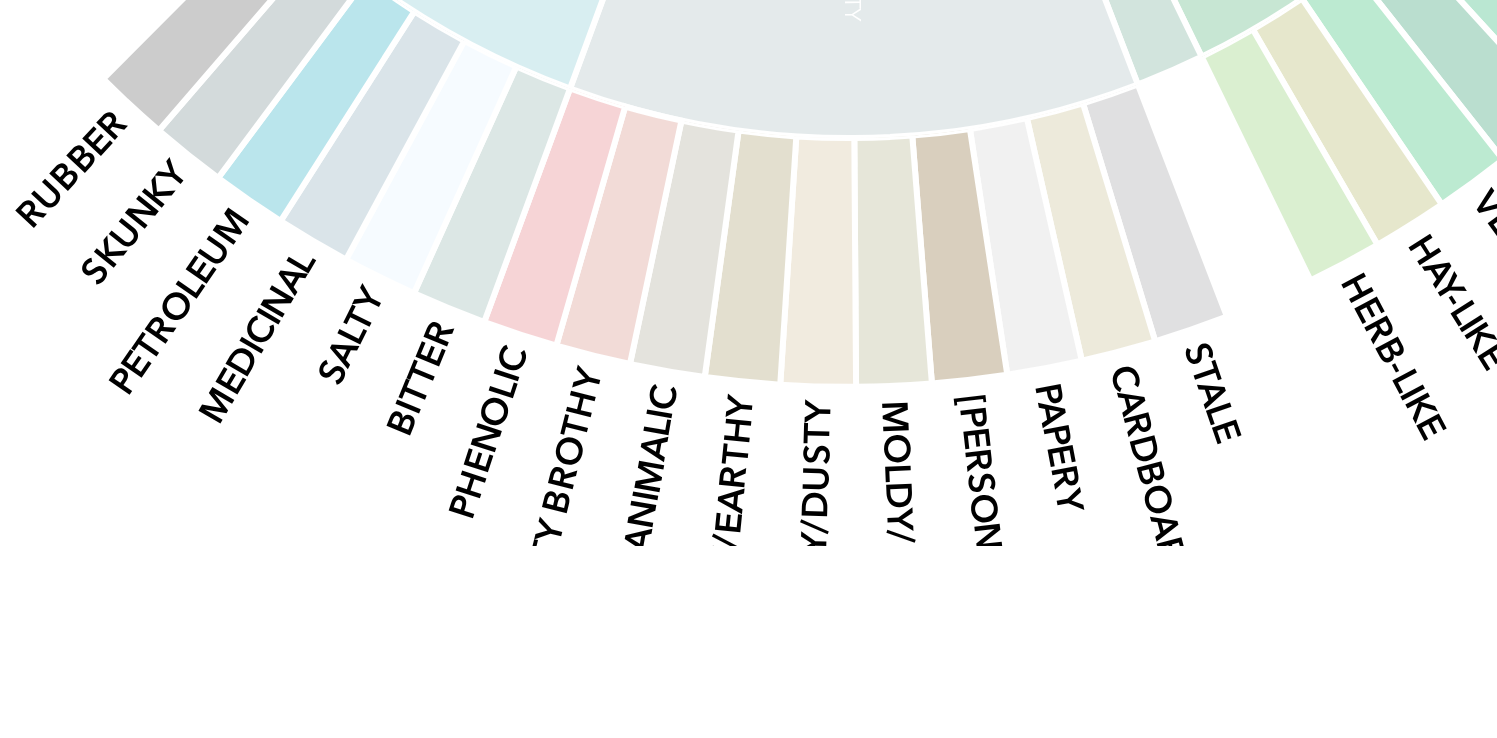 drag, startPoint x: 655, startPoint y: 427, endPoint x: 676, endPoint y: 371, distance: 59.808025 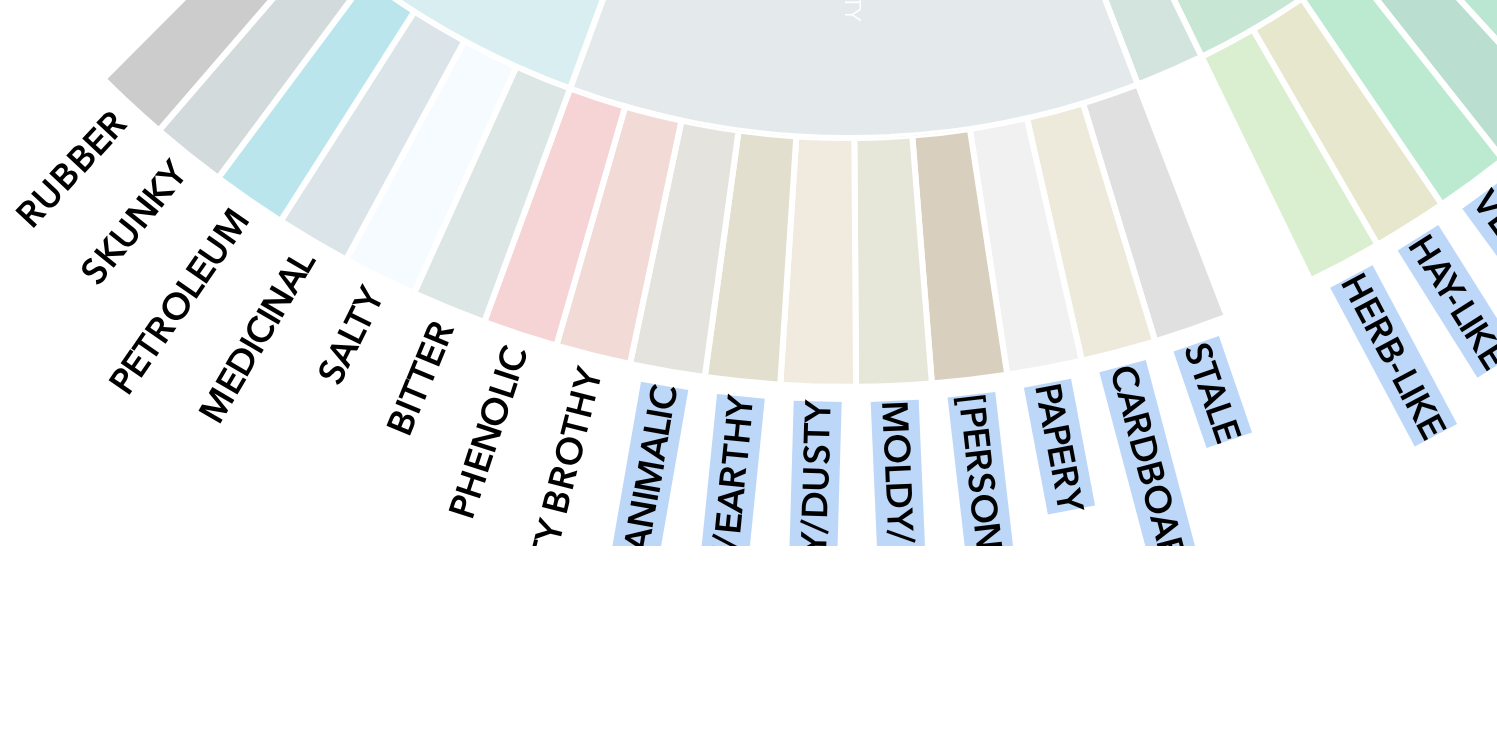 click on "base Fruity Sour/Fermented Green/Vegetative Other Roasted Spices Nutty/Cocoa Sweet Floral [PERSON_NAME] Dried Fruit Other Fruit Citrus Fruit Sour Alcohol/Fermented Olive Oil Raw Green/Vegetative Beany Papery/Musty Chemical Pipe Tobacco Tobacco Burnt Cereal Pungent Pepper Brown Spice Nutty Cocoa Brown Sugar Vanilla Vanillin Overall Sweet Sweet Aromatics Black Tea Floral Blackberry Raspberry Blueberry Strawberry Raisin Prune Coconut Cherry Pomegranate Pineapple Grape Apple Peach Pear Grapefruit Orange Lemon Lime Sour Aromatics [MEDICAL_DATA] Butyric Acid Isovaleric Acid [MEDICAL_DATA] Malic Acid [PERSON_NAME] Whiskey Fermented Overripe Under-ripe Peapod Fresh Dark Green Vegetative Hay-like Herb-like Stale Cardboard Papery Woody Moldy/Damp Musty/[PERSON_NAME]/Earthy Animalic Meaty Brothy Phenolic Bitter Salty Medicinal Petroleum Skunky Rubber Acrid Ashy Smoky Brown, roast Grain Malt Anise Nutmeg Cinnamon Clove Peanuts Hazelnut Almond Chocolate Dark Chocolate Molasses Maple Syrup Caramelized Honey Chamomile [PERSON_NAME]" 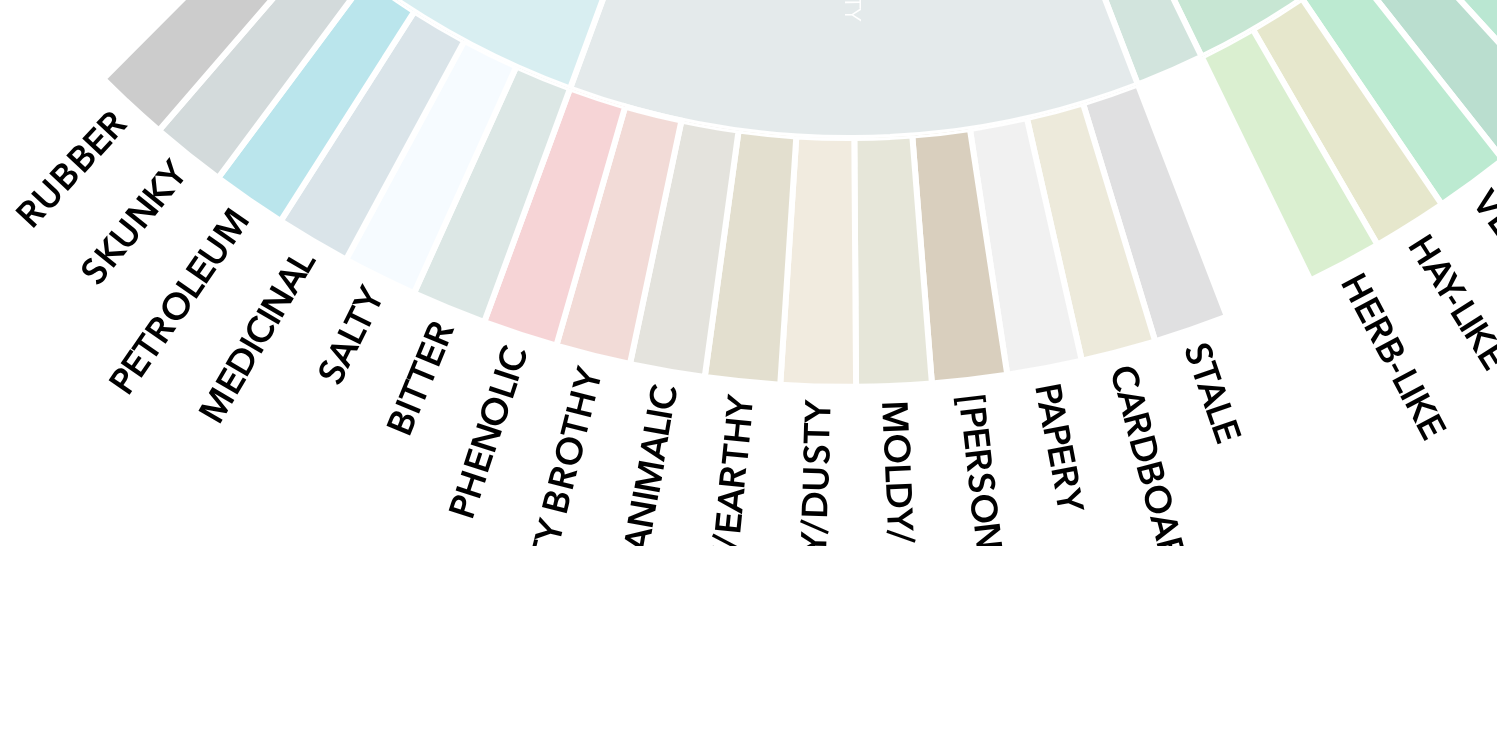click 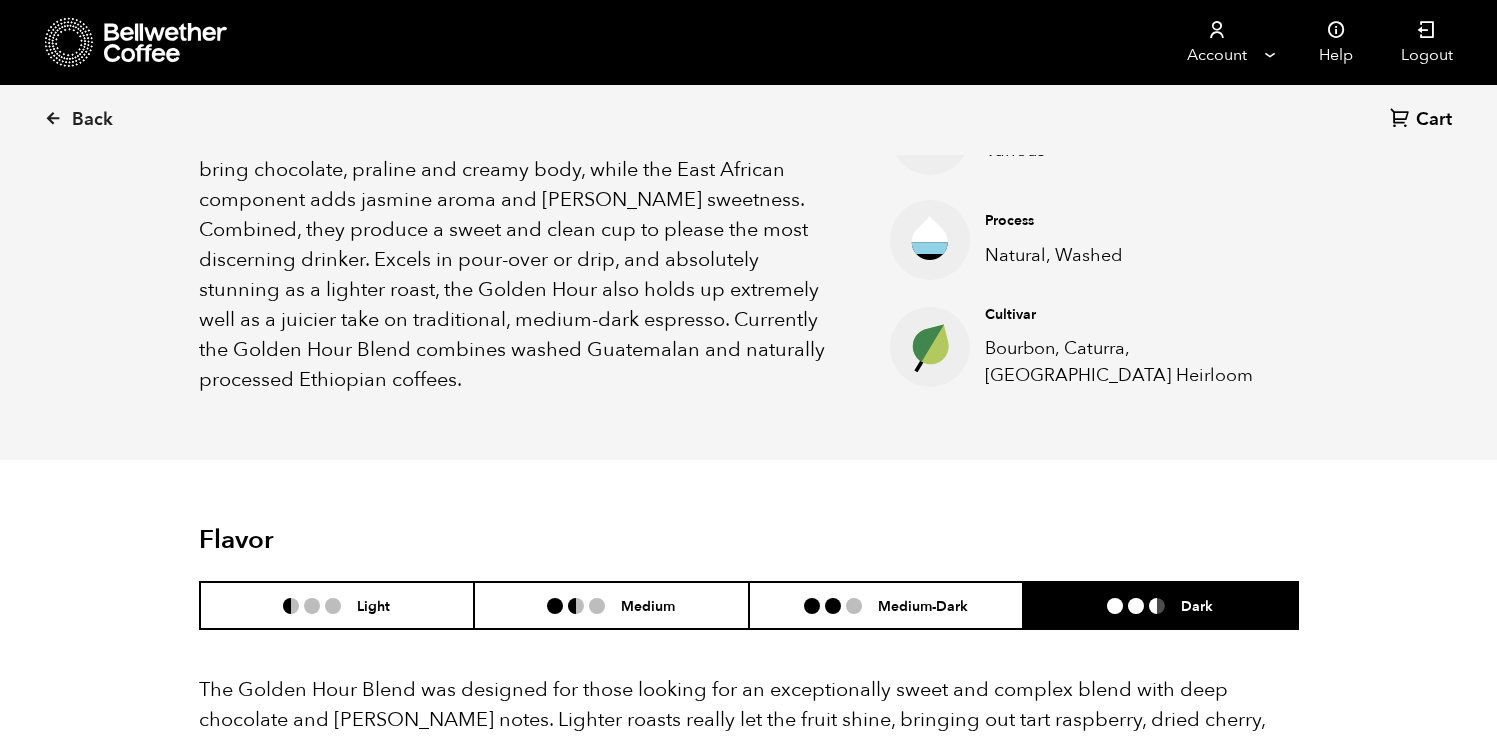 scroll, scrollTop: 0, scrollLeft: 0, axis: both 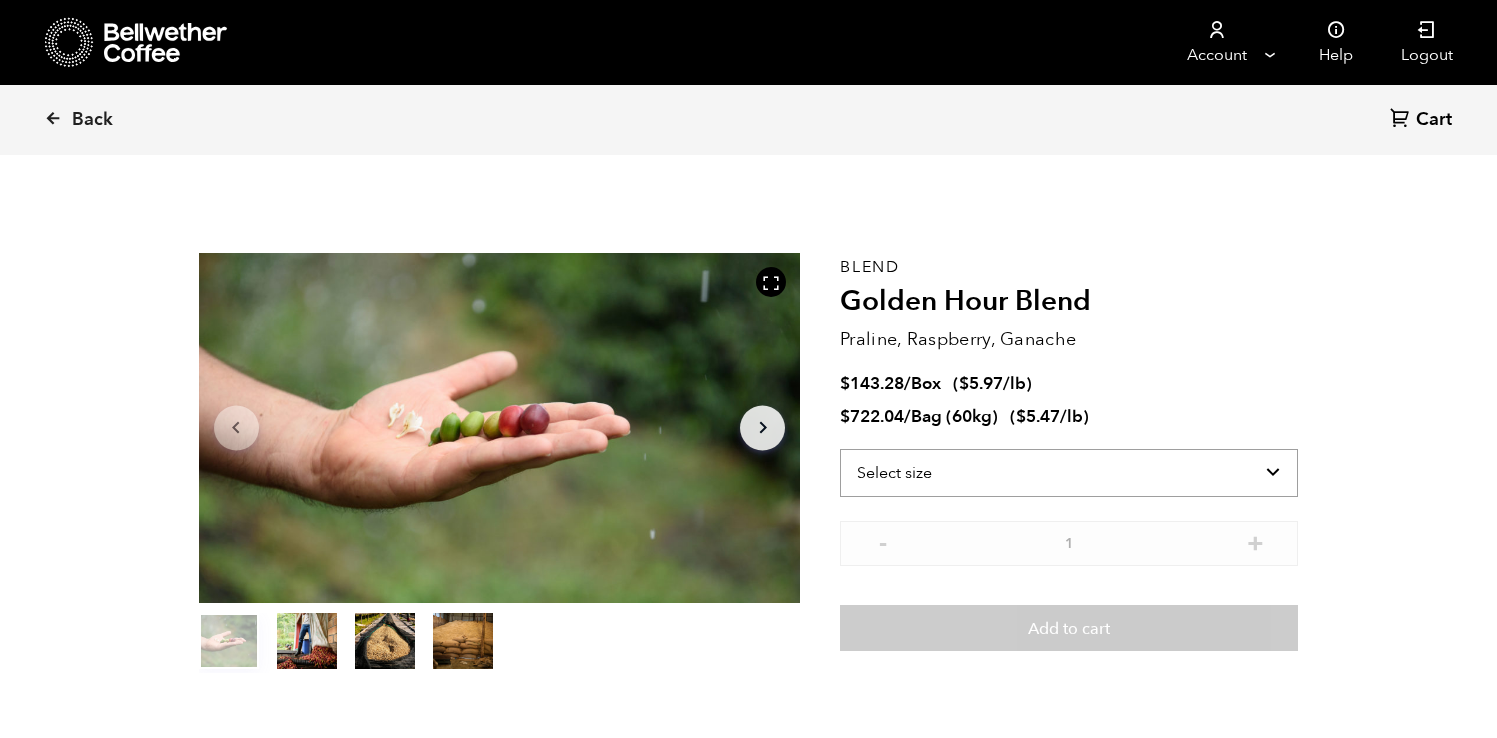 click on "Select size   Bag (60kg) (132 lbs) Box (24 lbs)" at bounding box center [1069, 473] 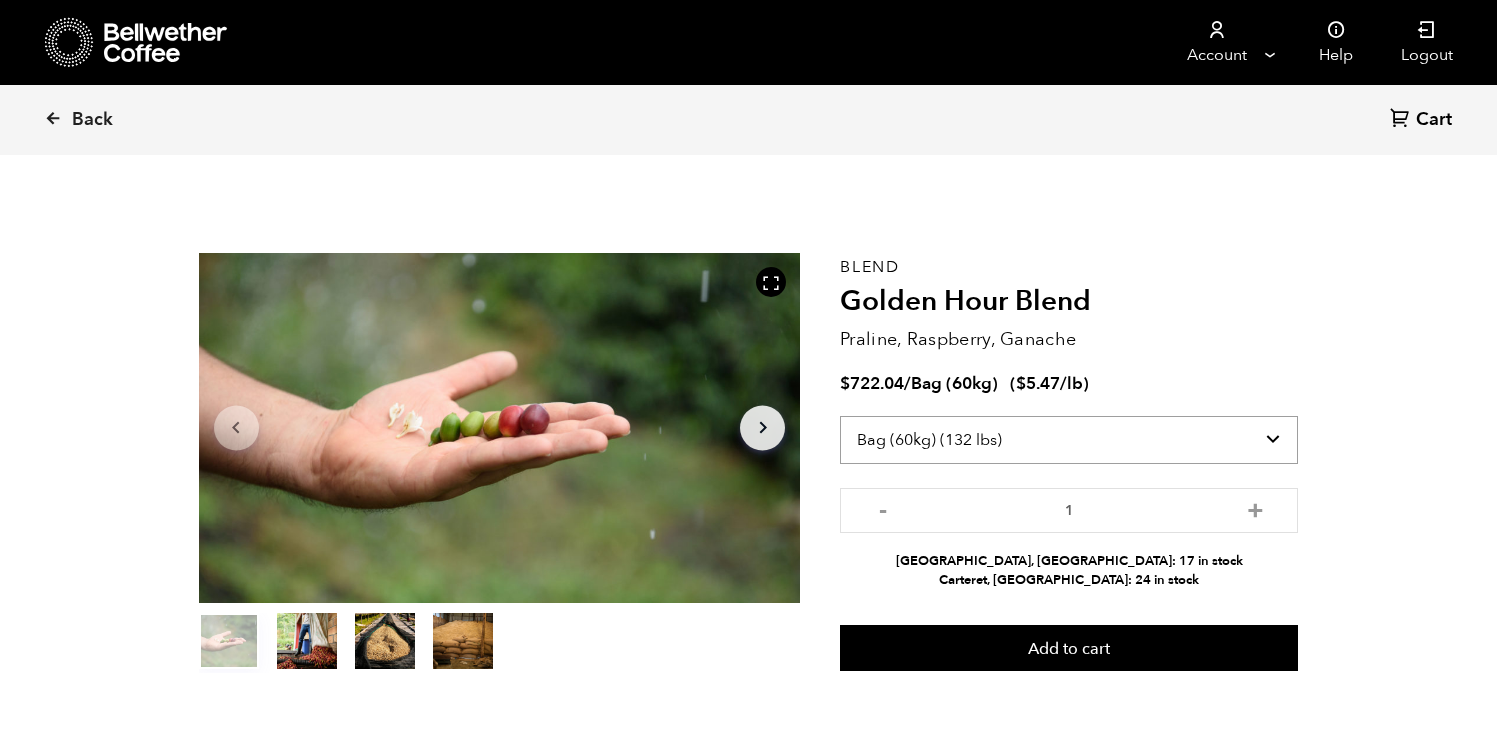 click on "Select size   Bag (60kg) (132 lbs) Box (24 lbs)" at bounding box center (1069, 440) 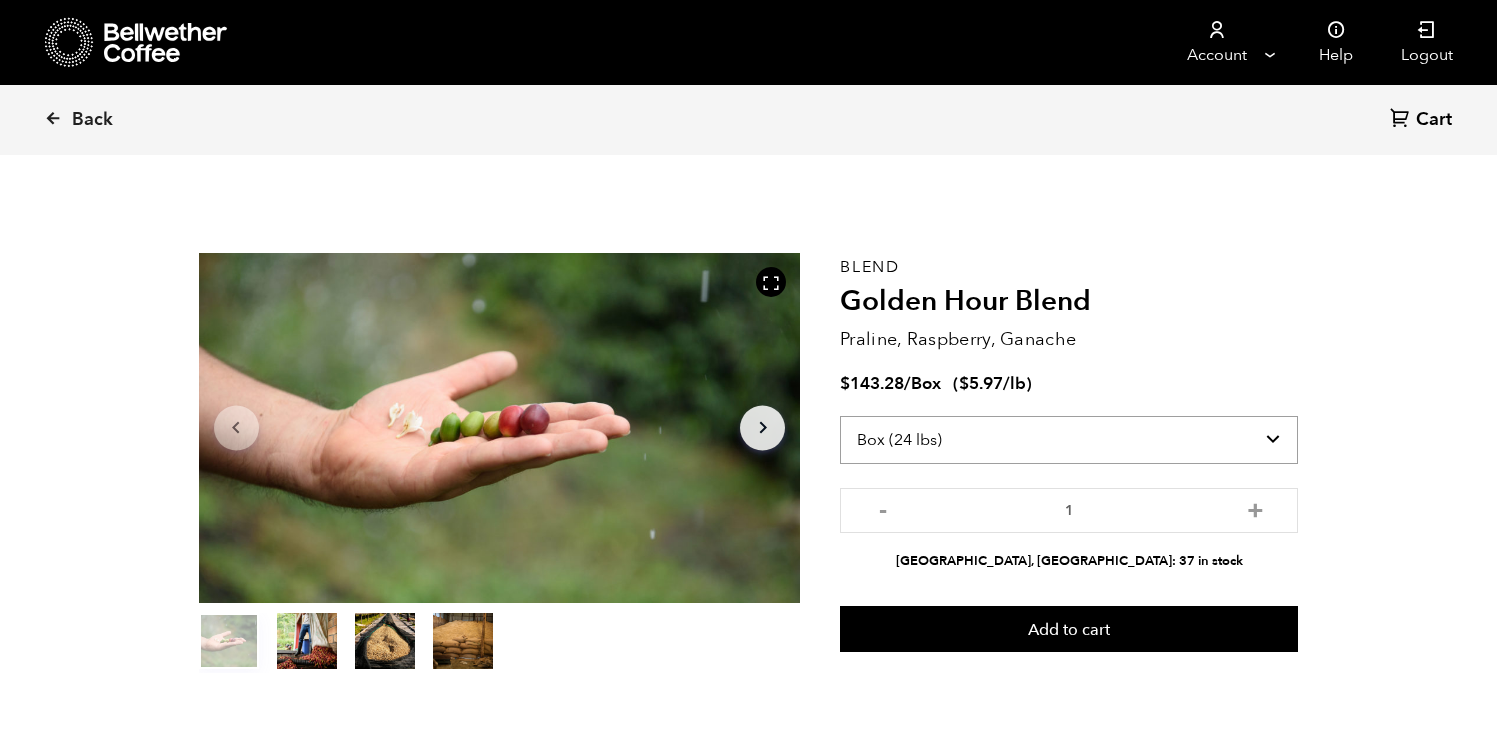 click on "Select size   Bag (60kg) (132 lbs) Box (24 lbs)" at bounding box center [1069, 440] 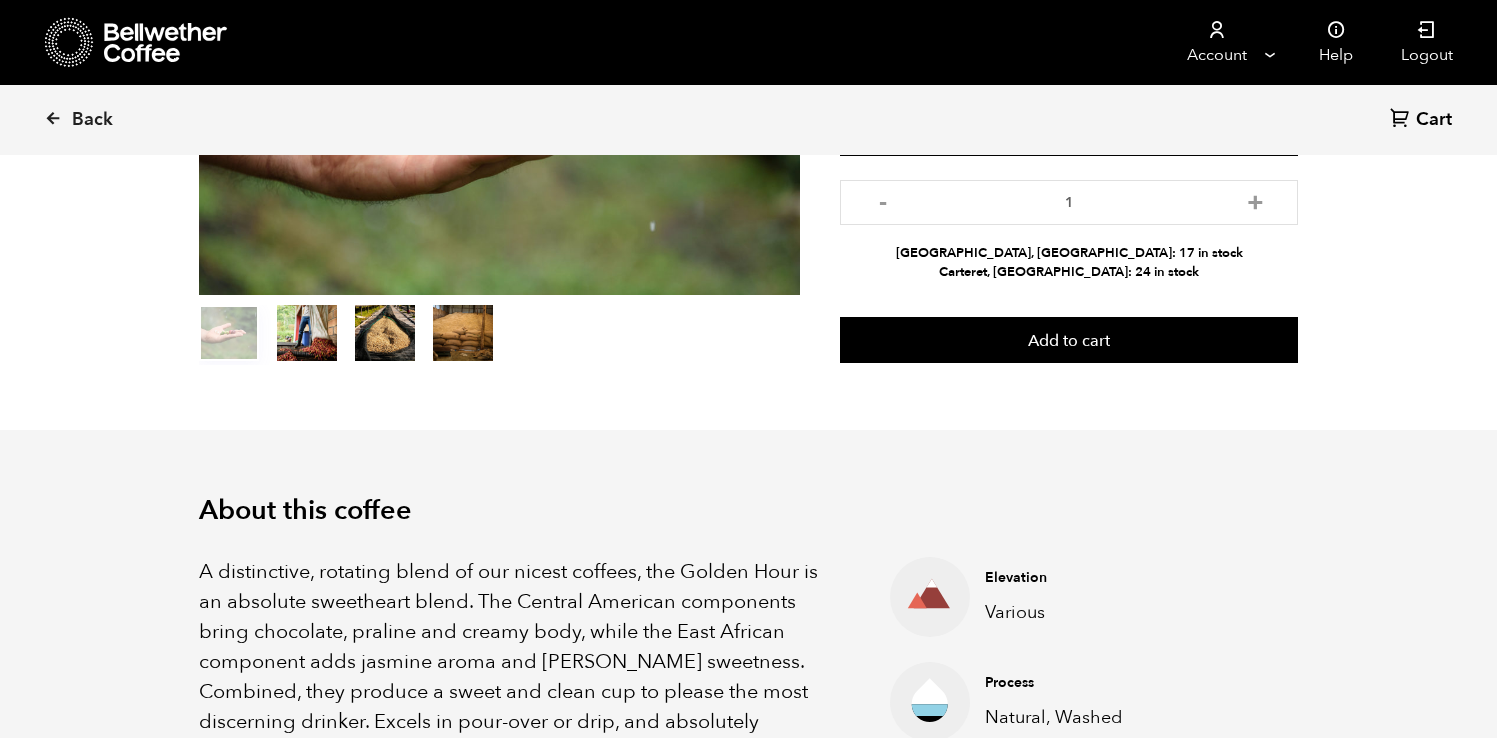 scroll, scrollTop: 503, scrollLeft: 0, axis: vertical 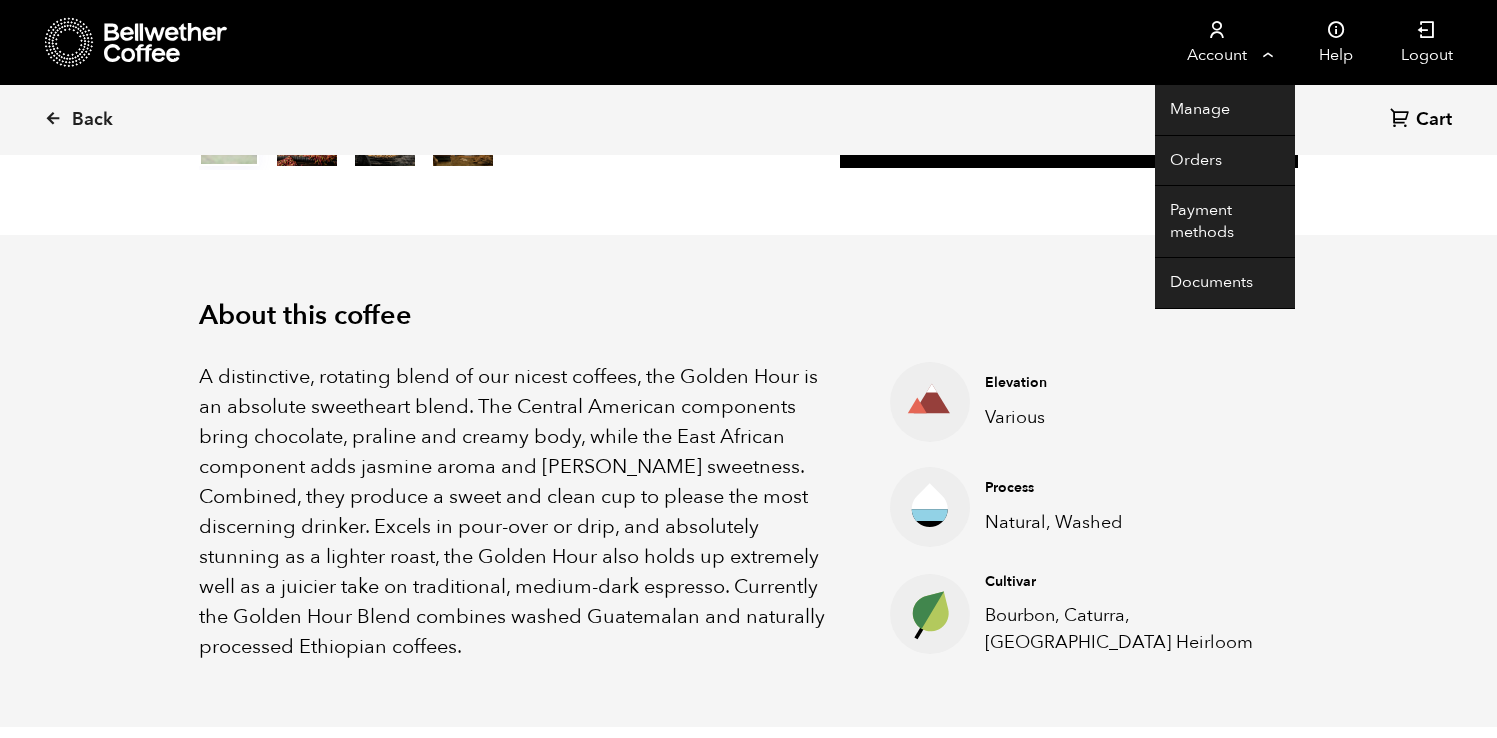 click on "Account" at bounding box center (1216, 42) 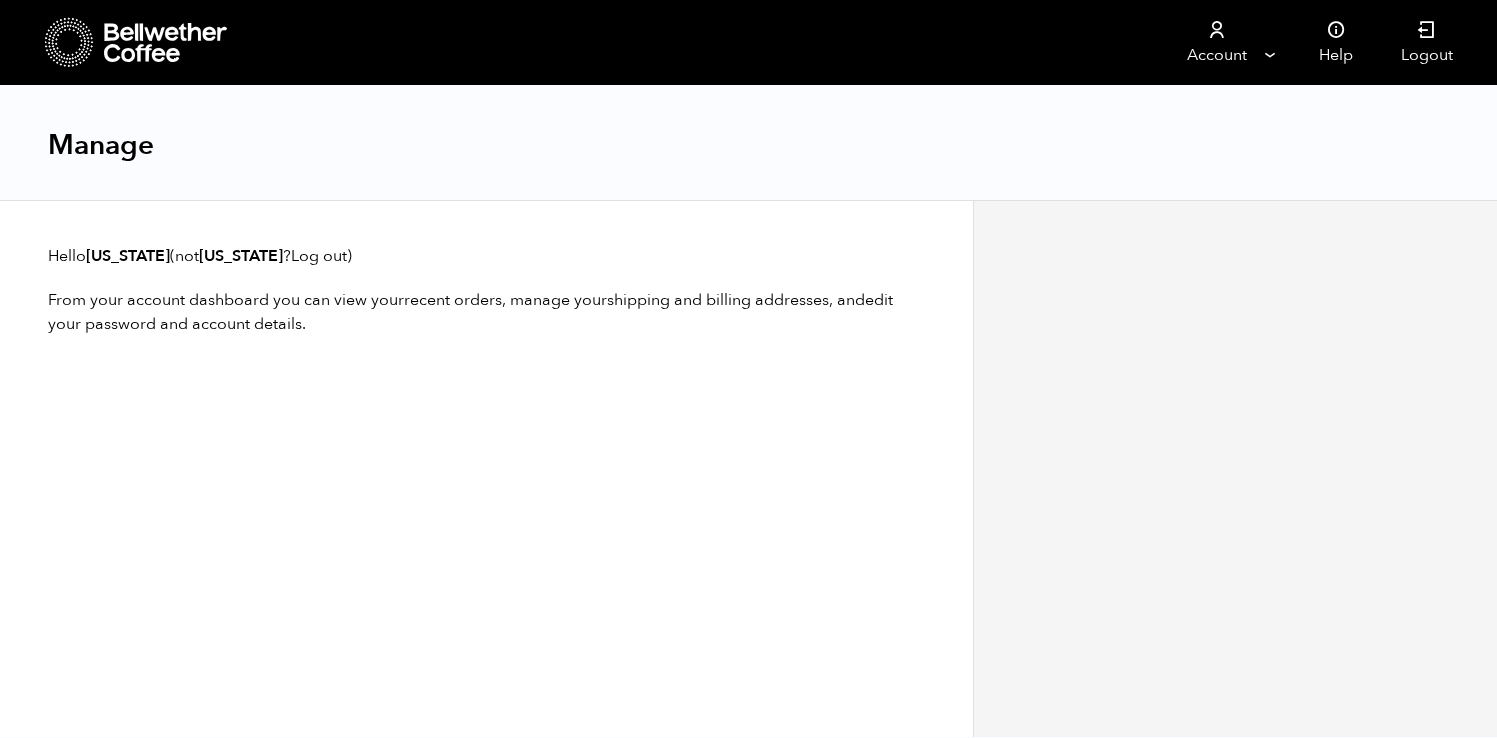 scroll, scrollTop: 0, scrollLeft: 0, axis: both 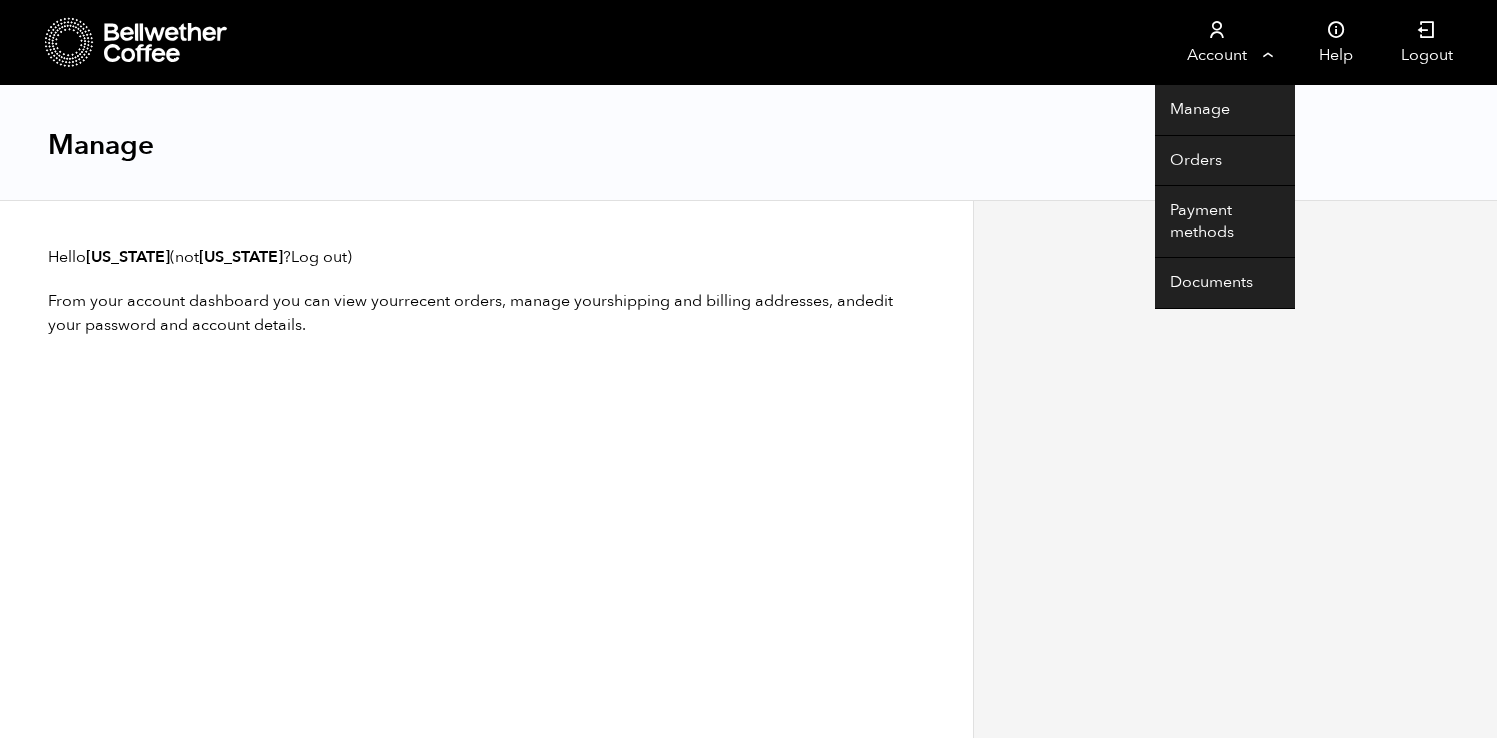 click on "Account" at bounding box center [1216, 42] 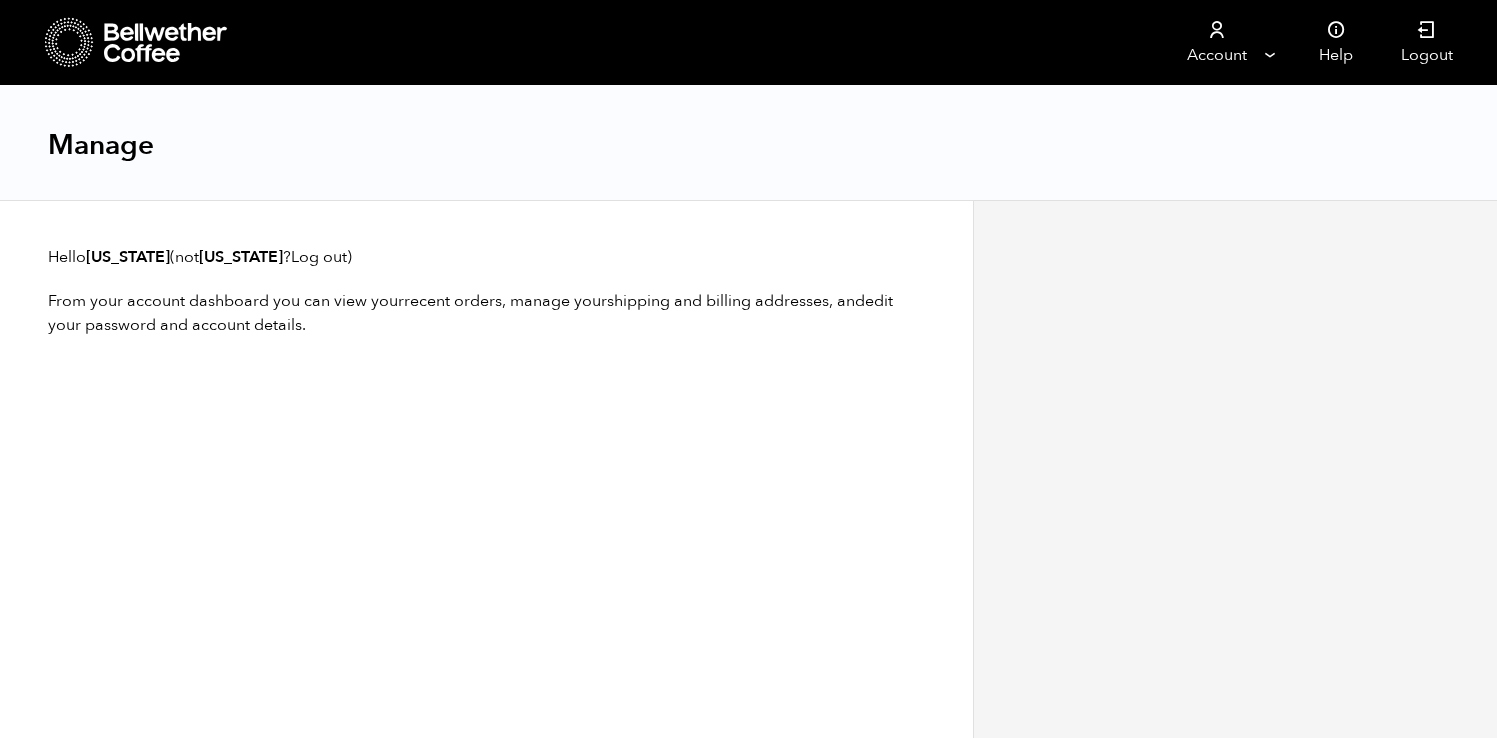 scroll, scrollTop: 0, scrollLeft: 0, axis: both 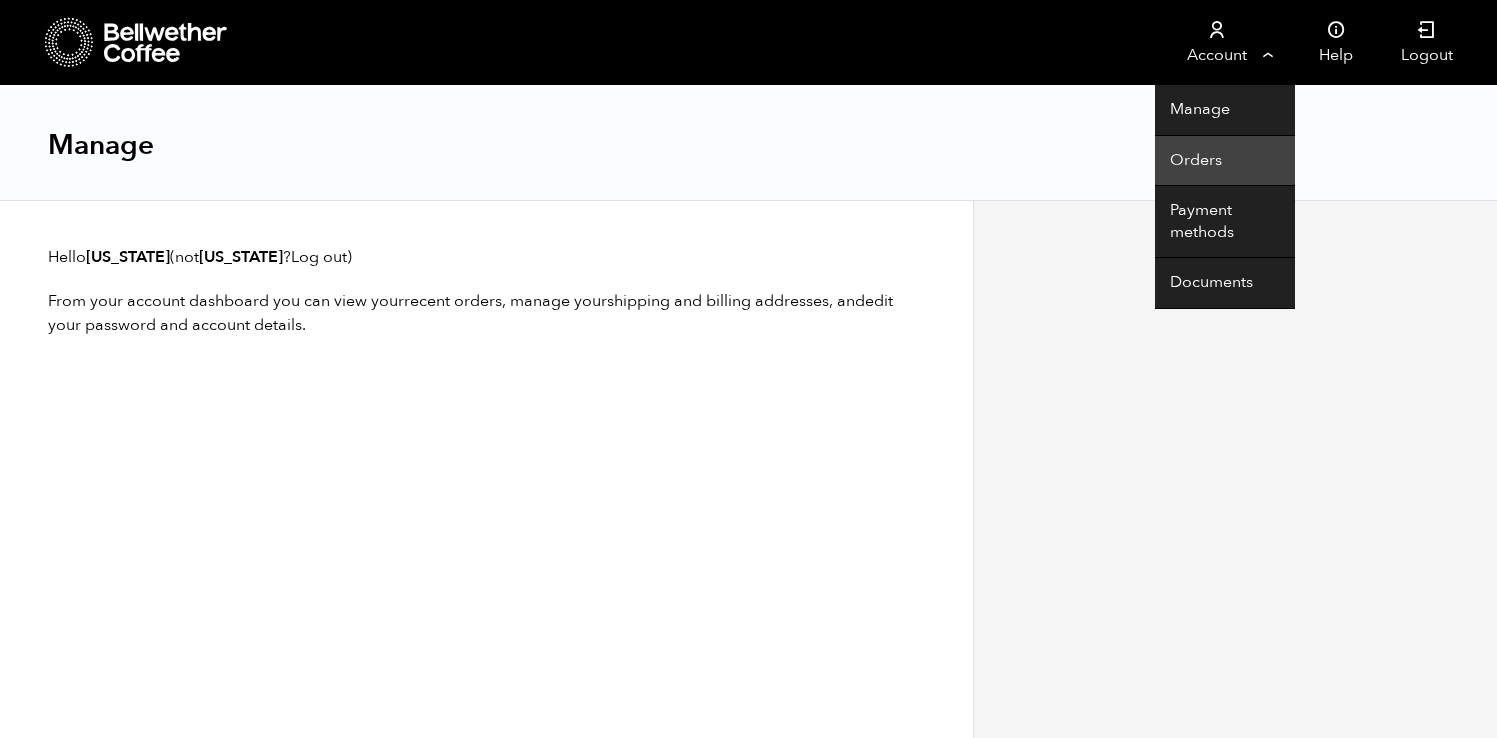 click on "Orders" at bounding box center [1225, 161] 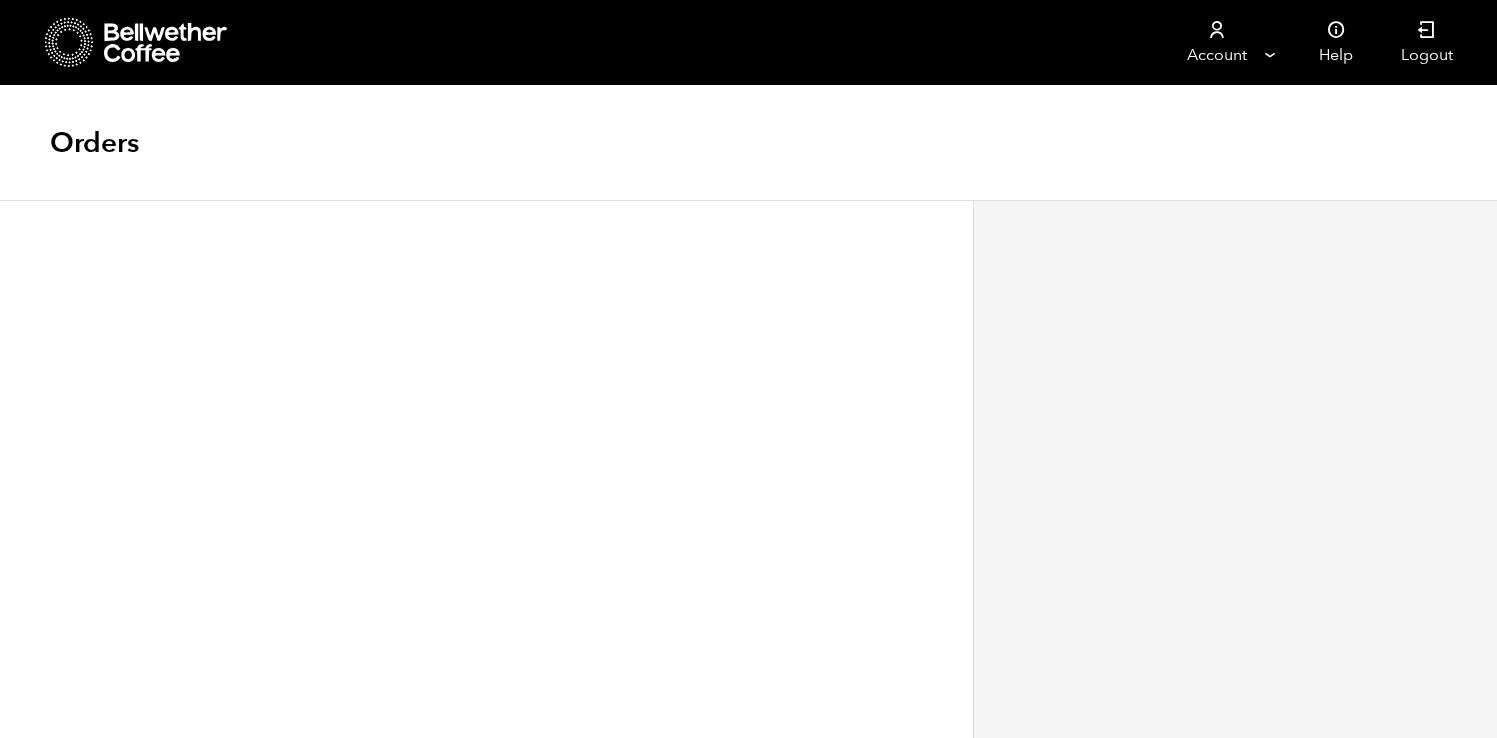 scroll, scrollTop: 0, scrollLeft: 0, axis: both 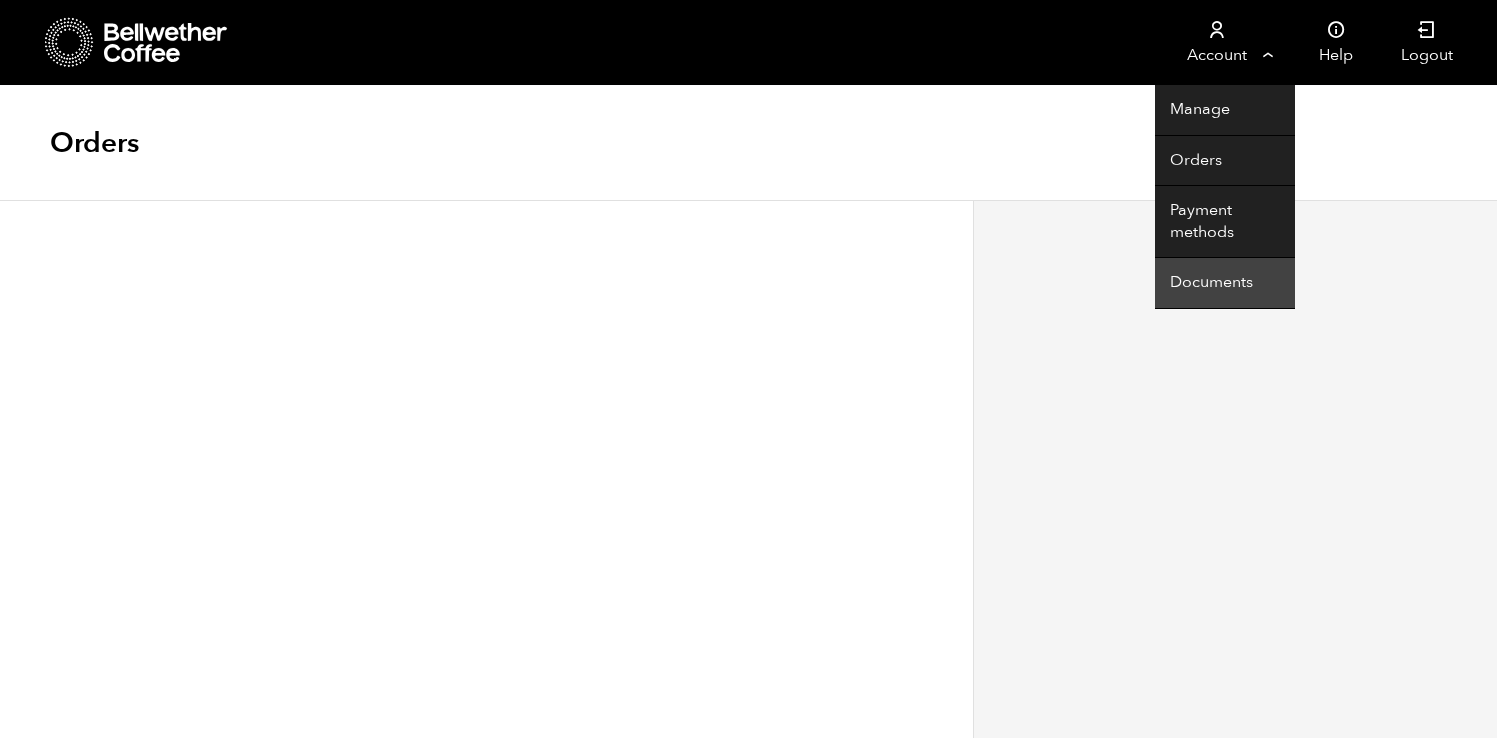click on "Documents" at bounding box center [1225, 283] 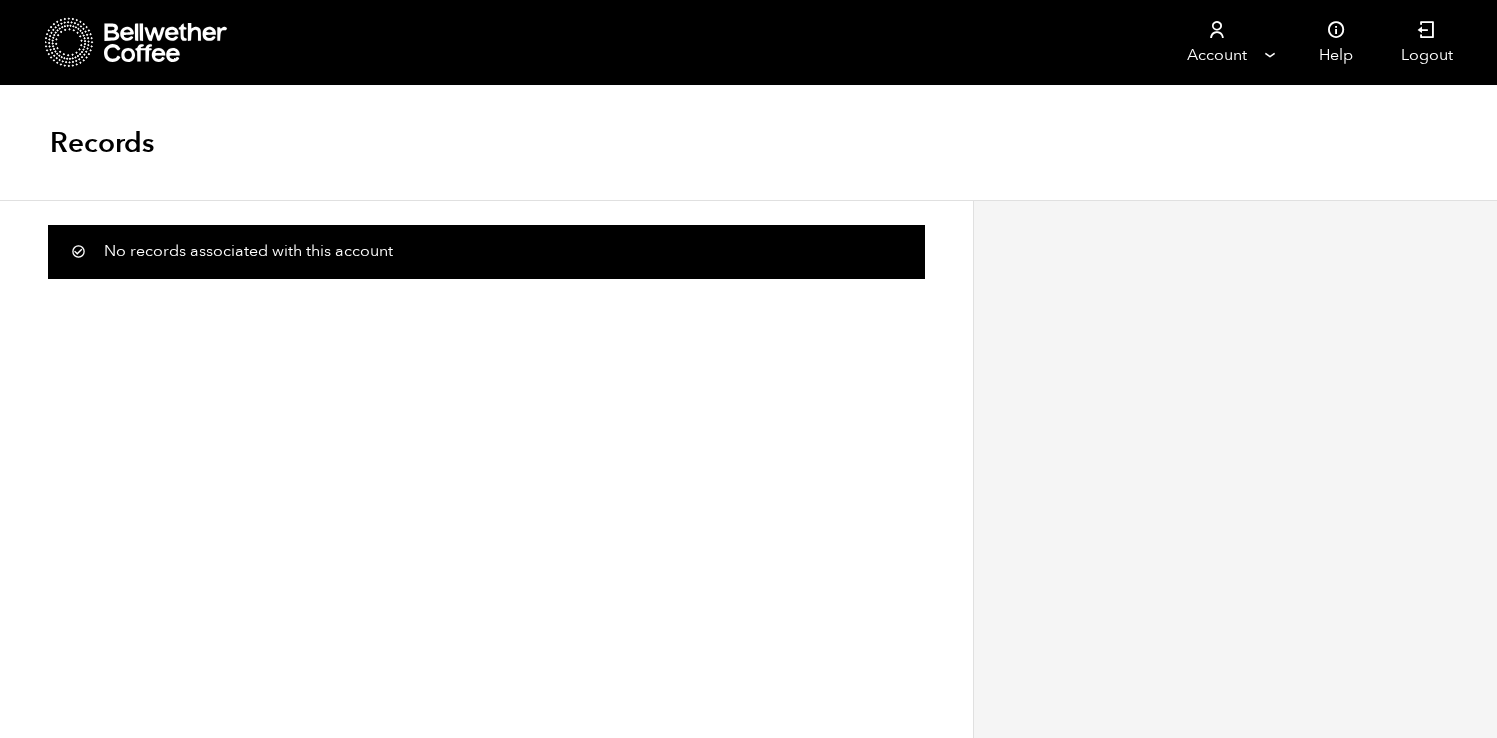 scroll, scrollTop: 0, scrollLeft: 0, axis: both 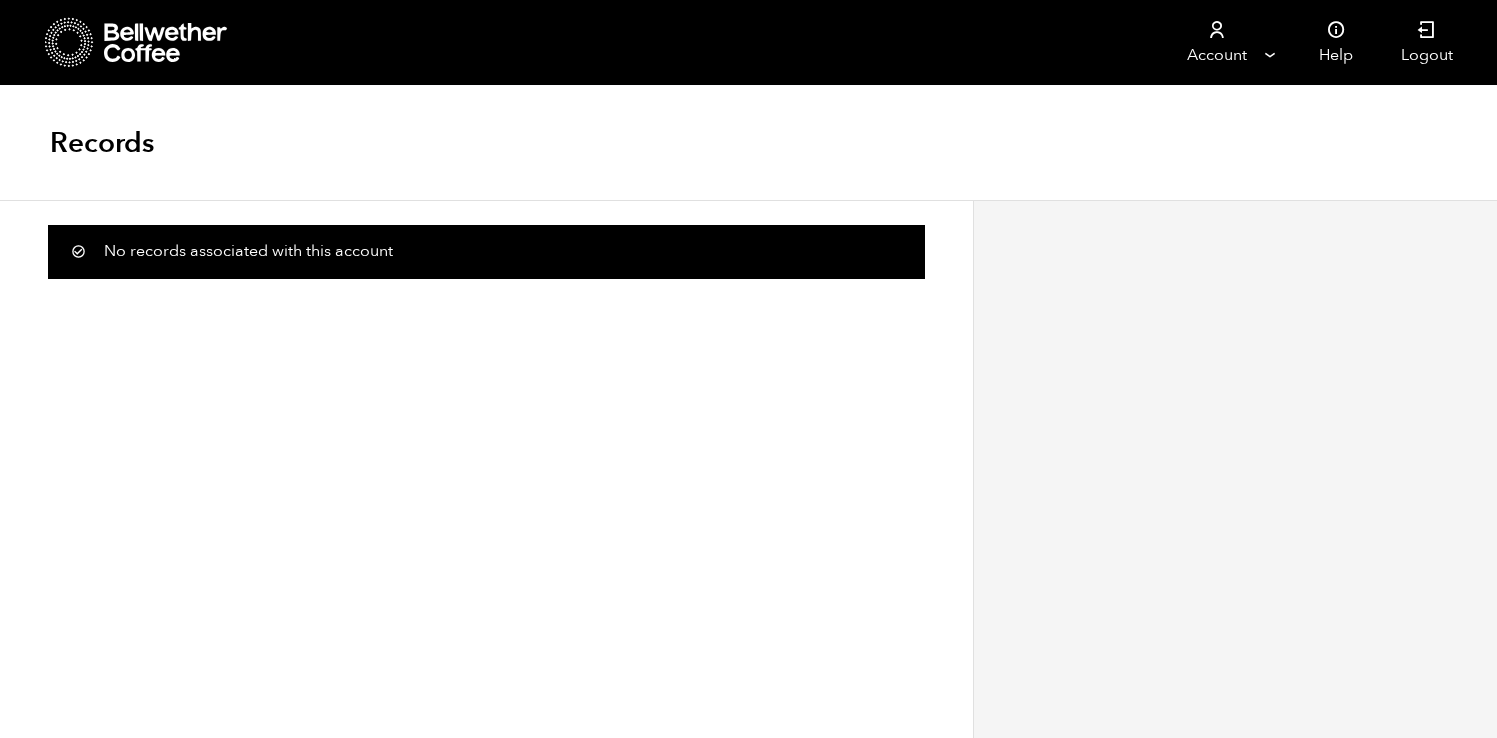 click 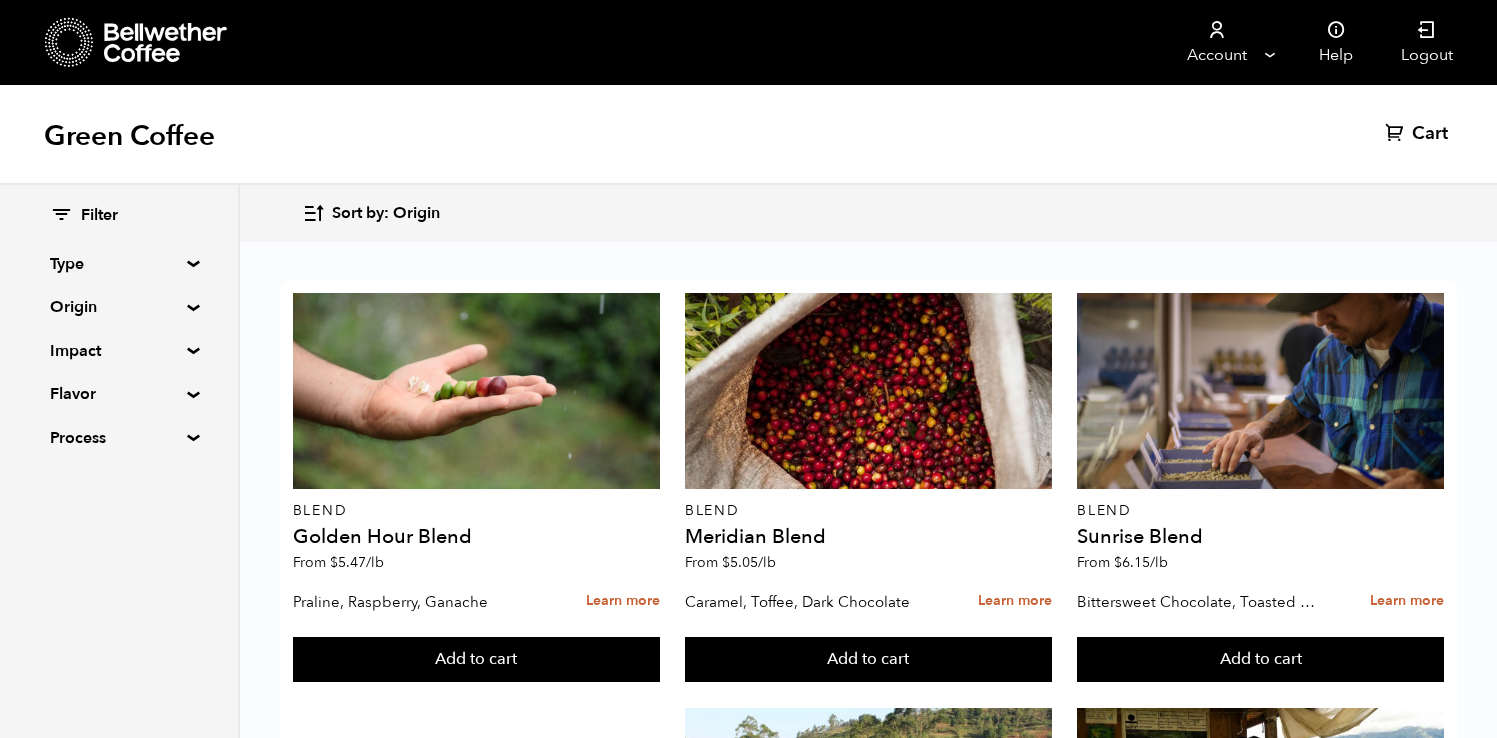 scroll, scrollTop: 0, scrollLeft: 0, axis: both 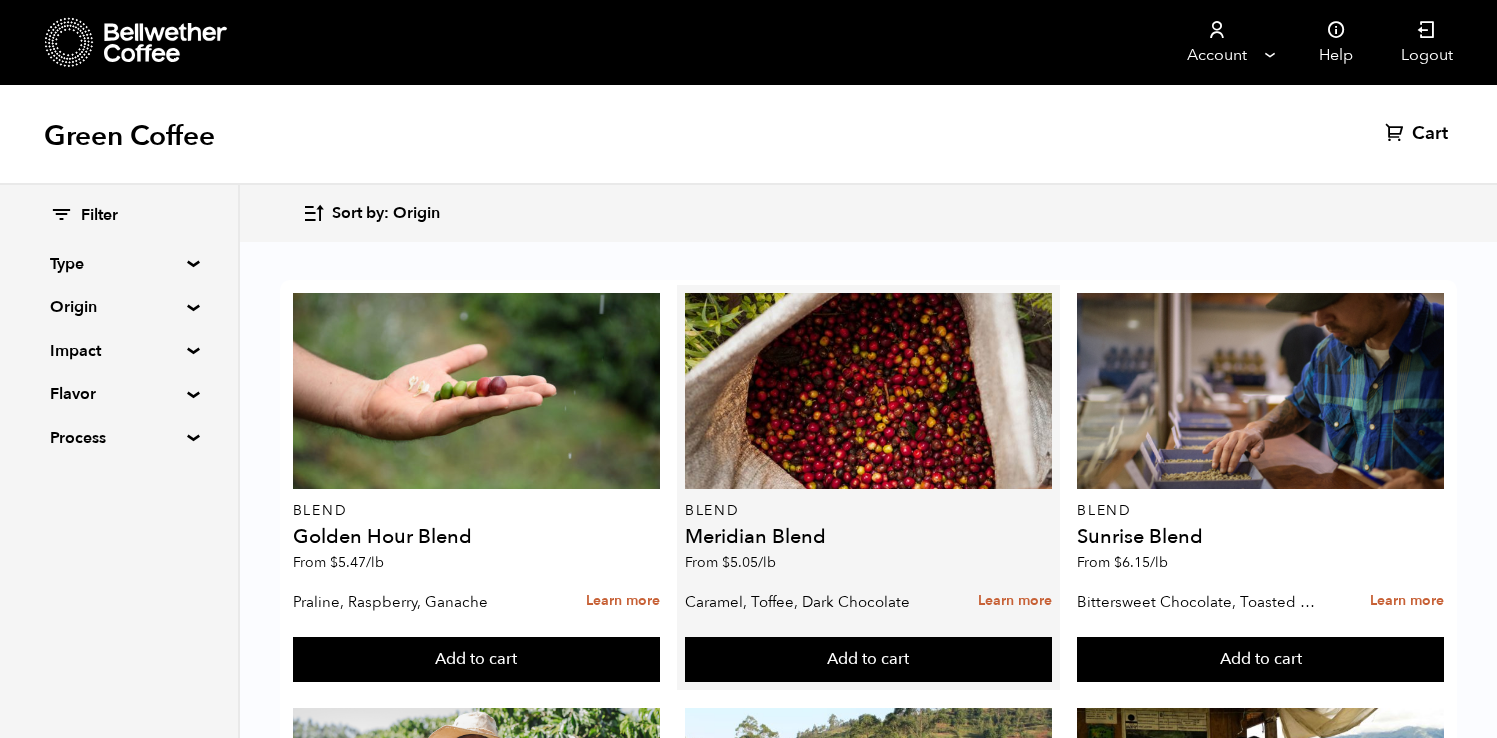 click on "Meridian Blend" at bounding box center [868, 537] 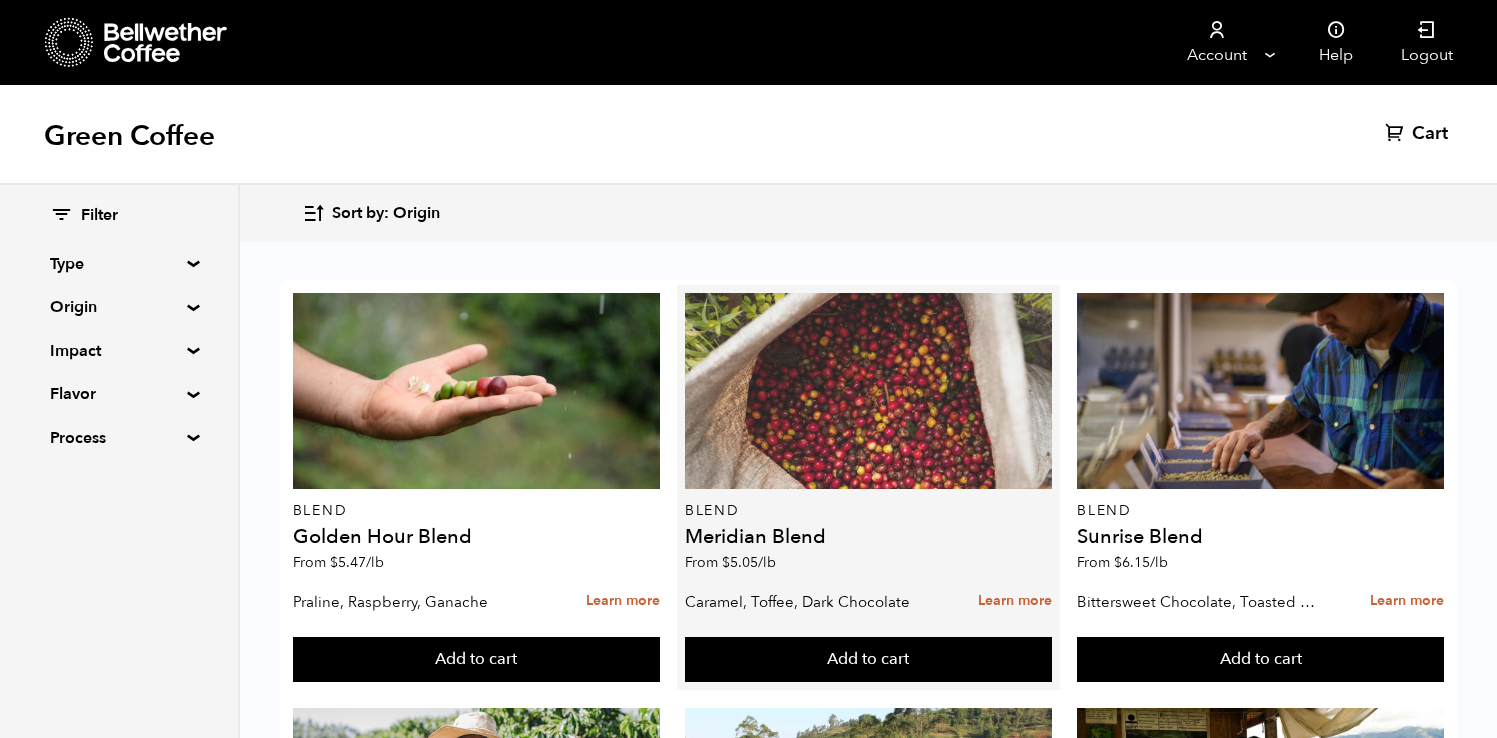 click at bounding box center (868, 391) 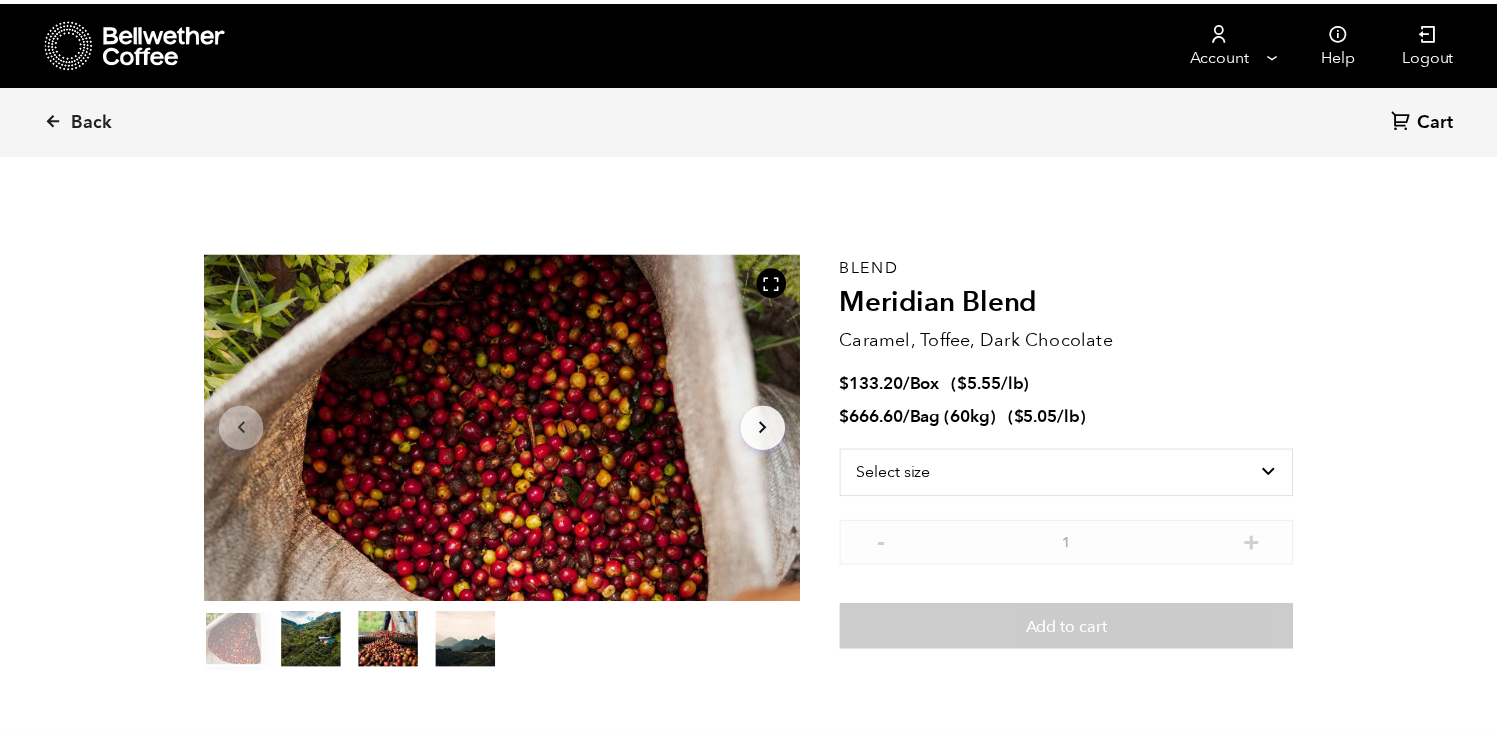 scroll, scrollTop: 0, scrollLeft: 0, axis: both 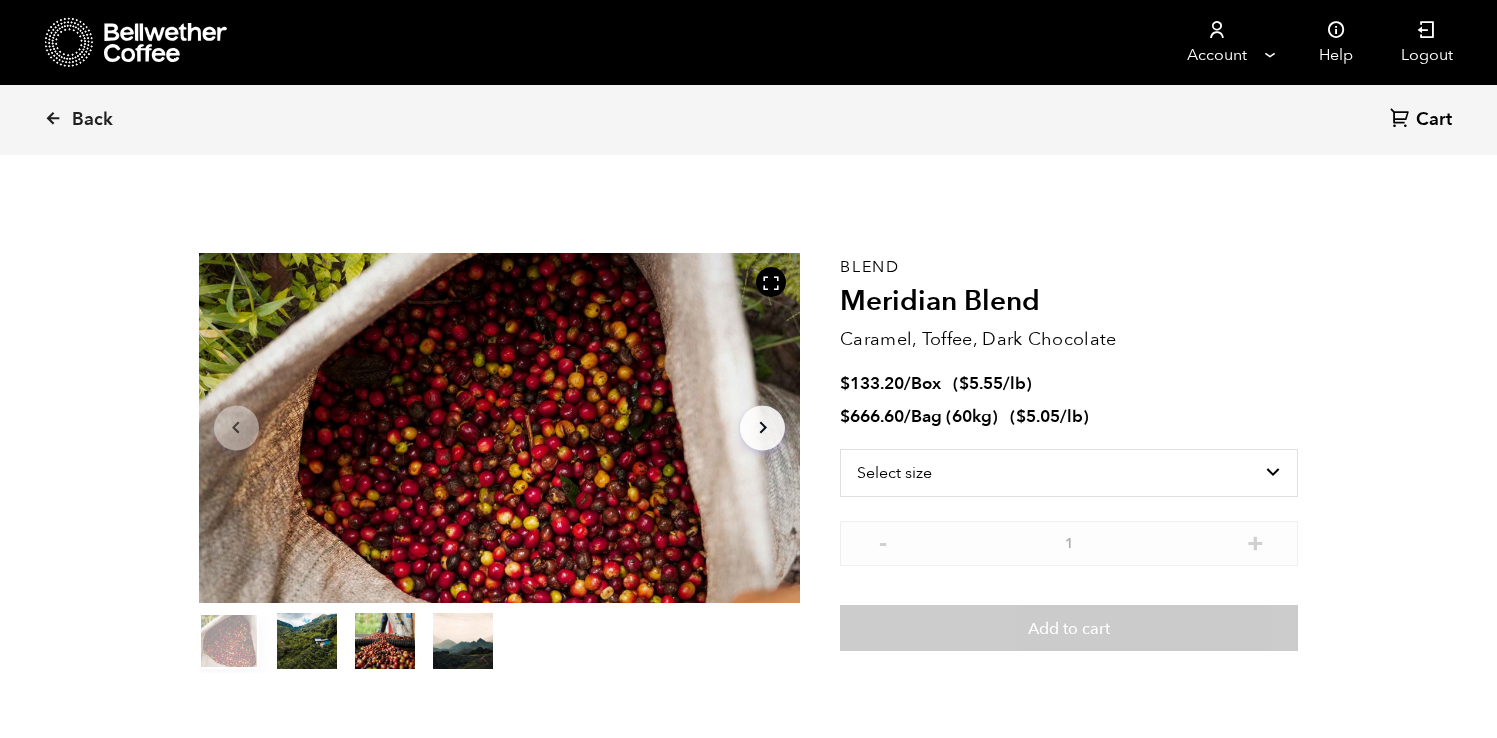 click on "Arrow Right" at bounding box center [762, 427] 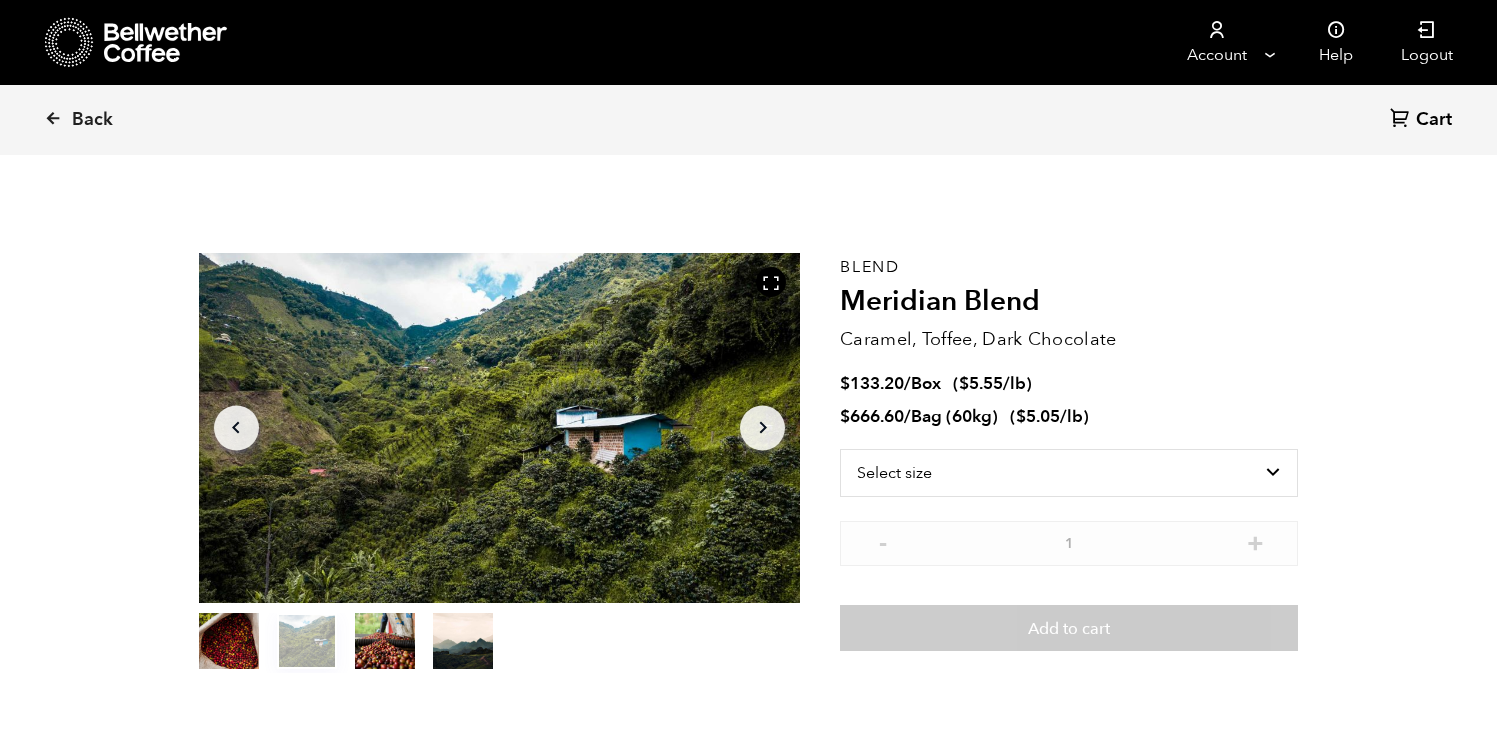 click on "Arrow Right" at bounding box center (762, 427) 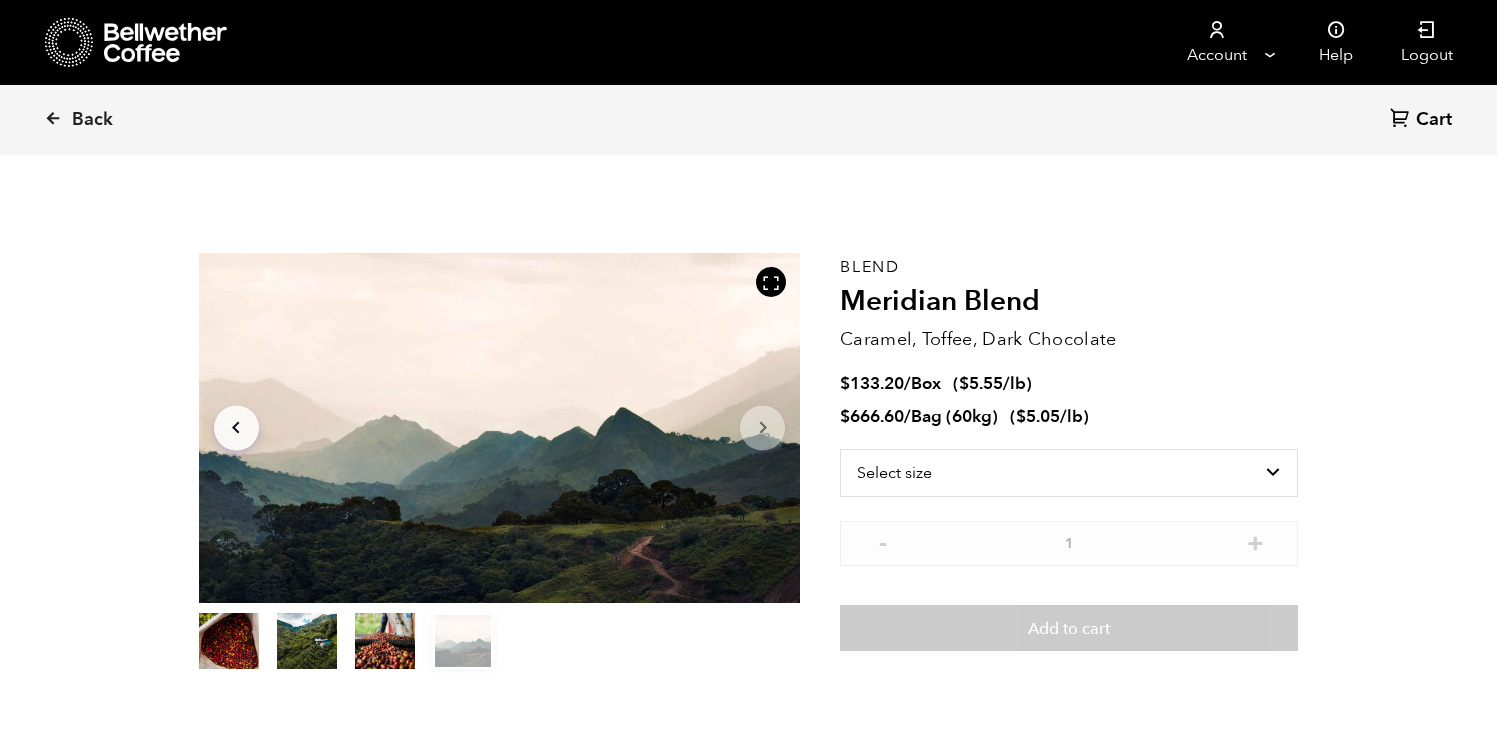 click on "Arrow Right" at bounding box center (762, 427) 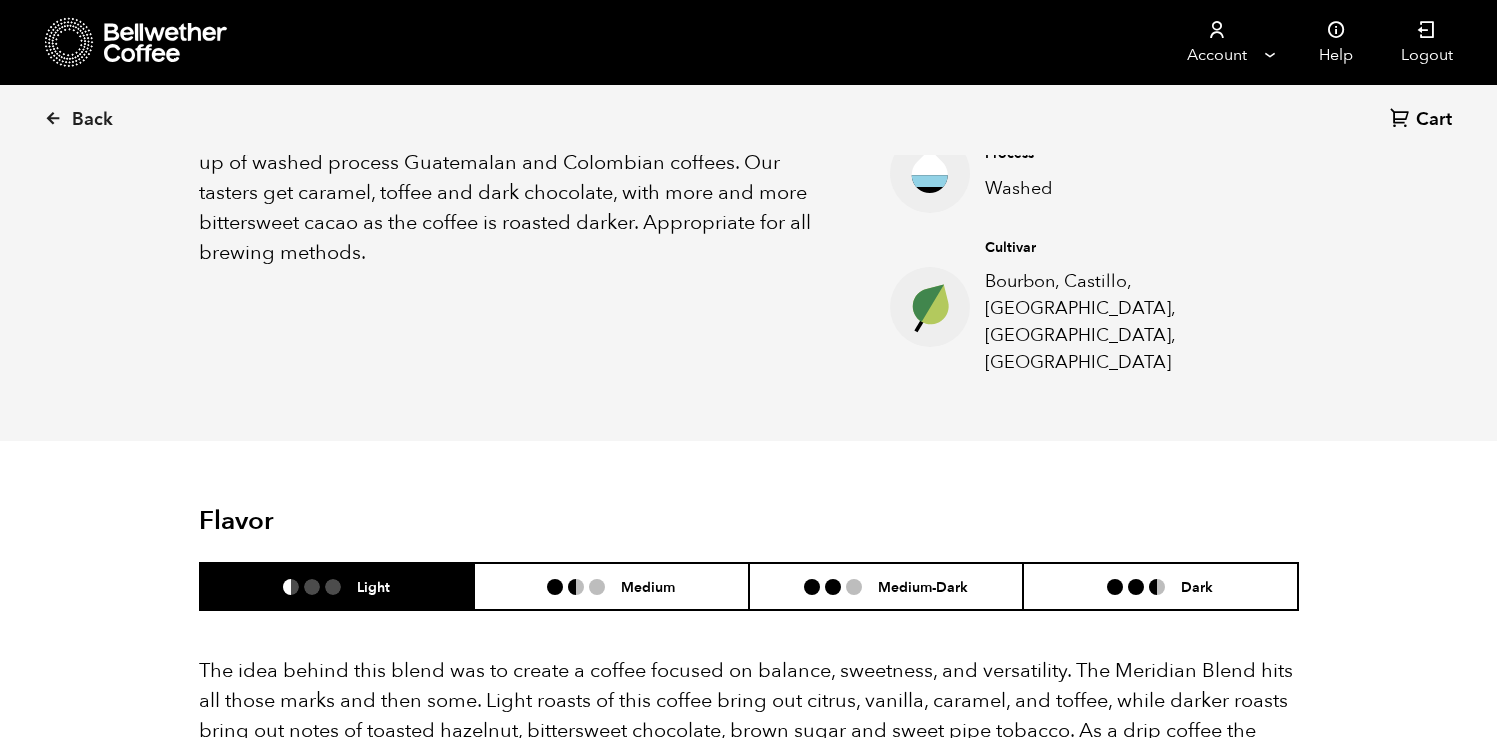scroll, scrollTop: 848, scrollLeft: 0, axis: vertical 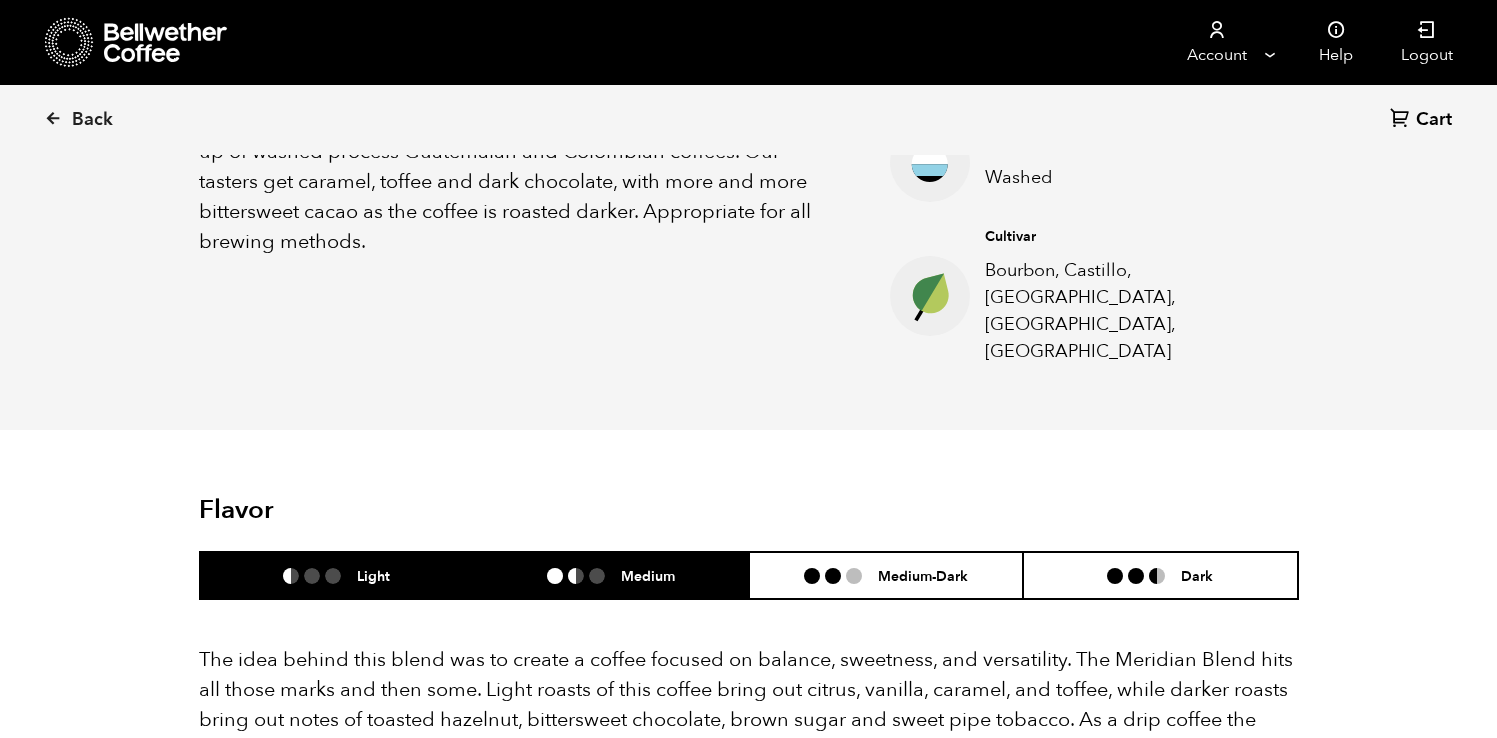 click on "Medium" at bounding box center [611, 575] 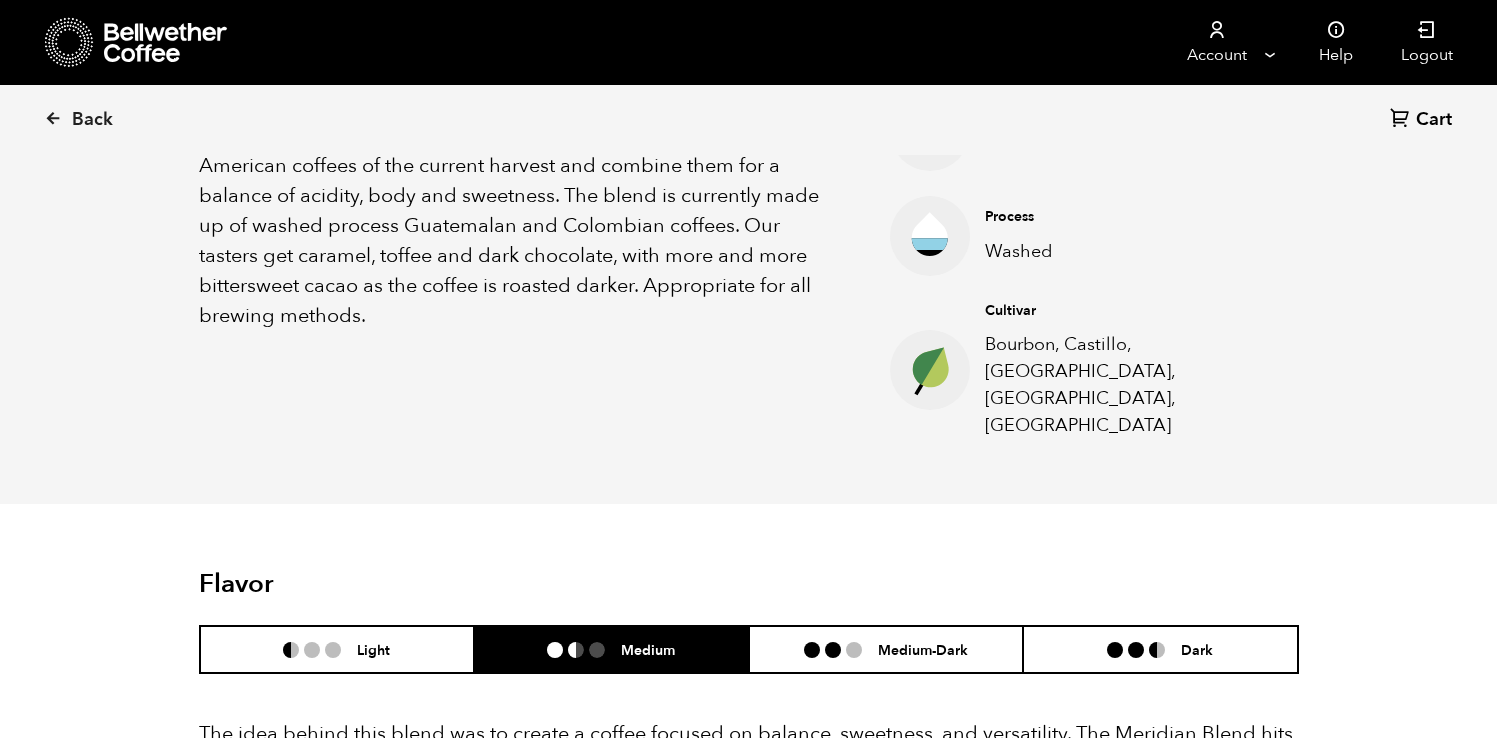scroll, scrollTop: 784, scrollLeft: 0, axis: vertical 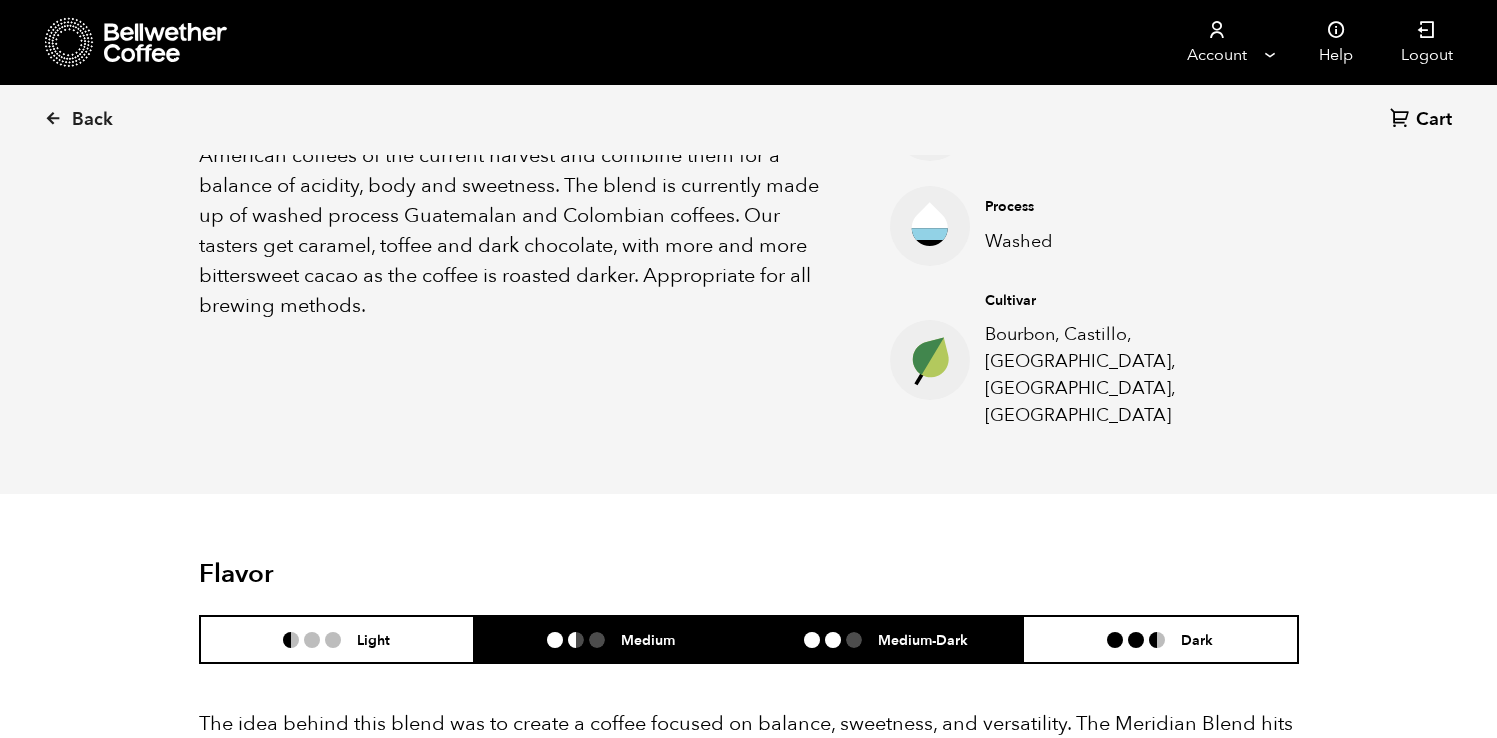 click on "Medium-Dark" at bounding box center [886, 639] 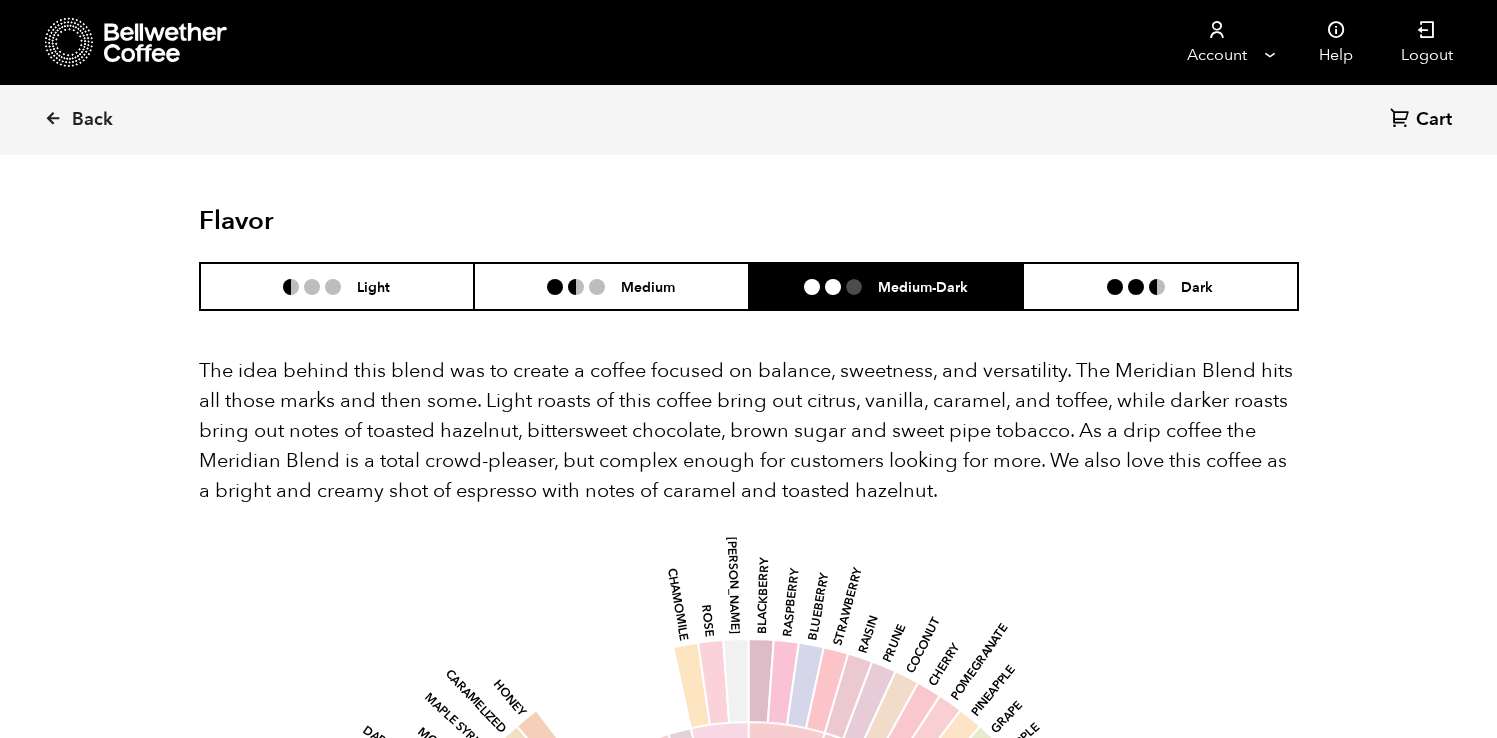 scroll, scrollTop: 680, scrollLeft: 0, axis: vertical 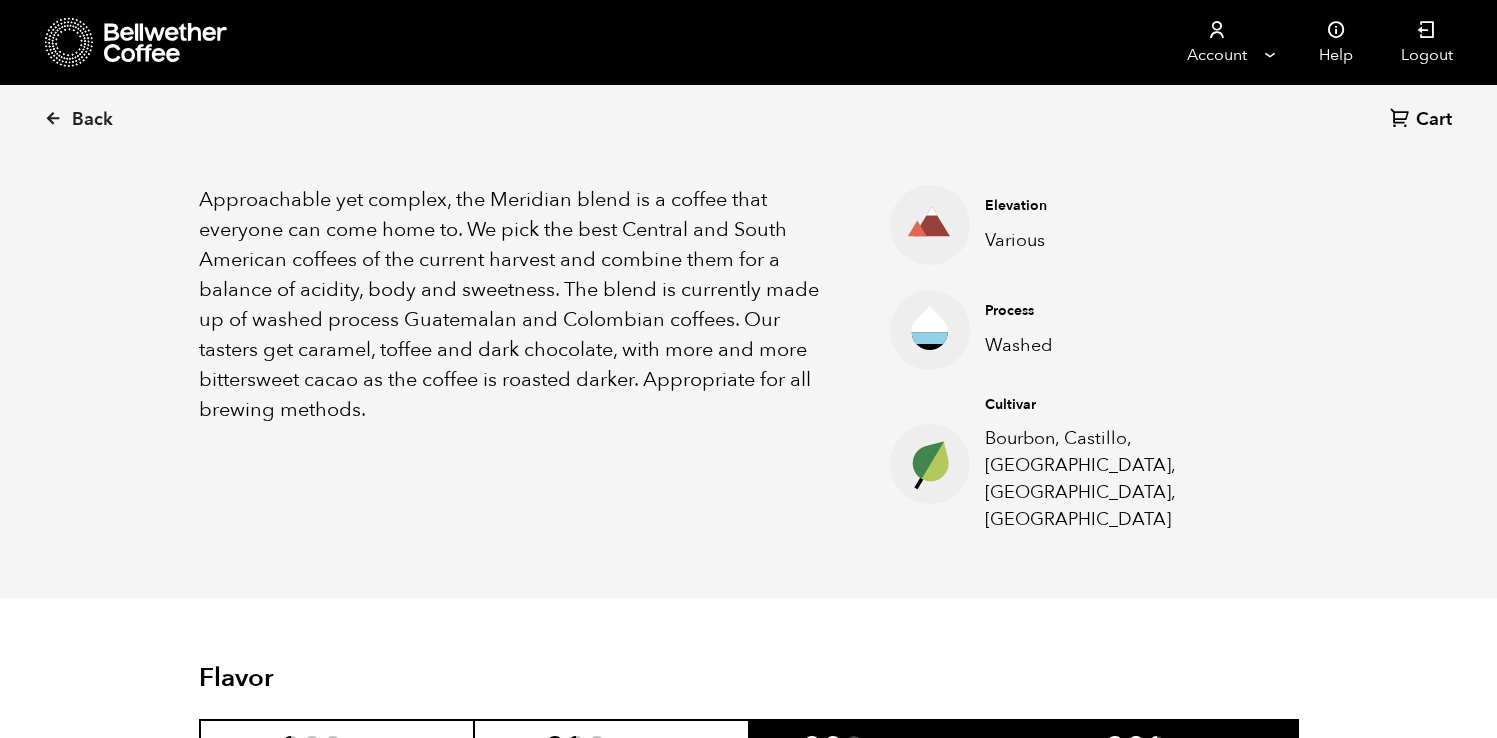 click at bounding box center (1144, 744) 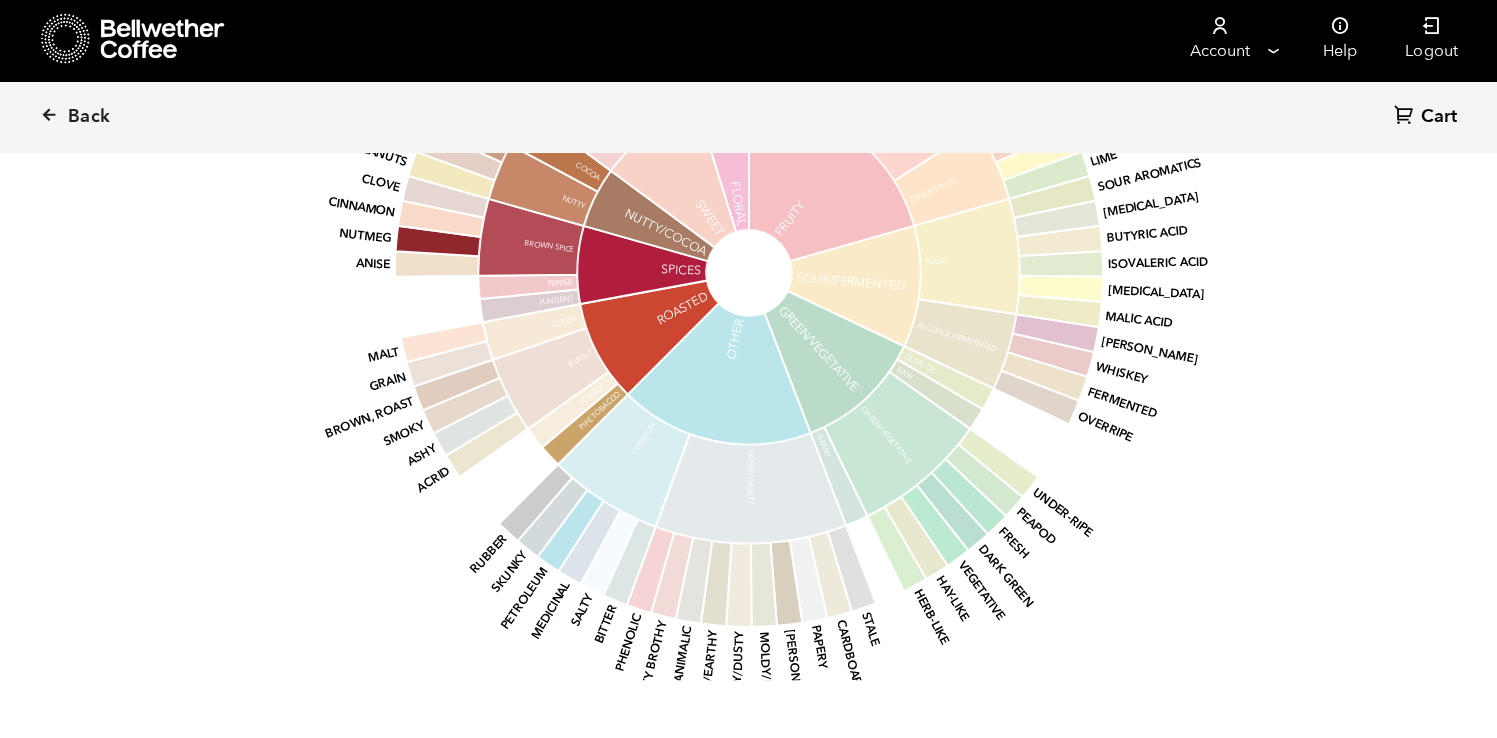scroll, scrollTop: 1853, scrollLeft: 0, axis: vertical 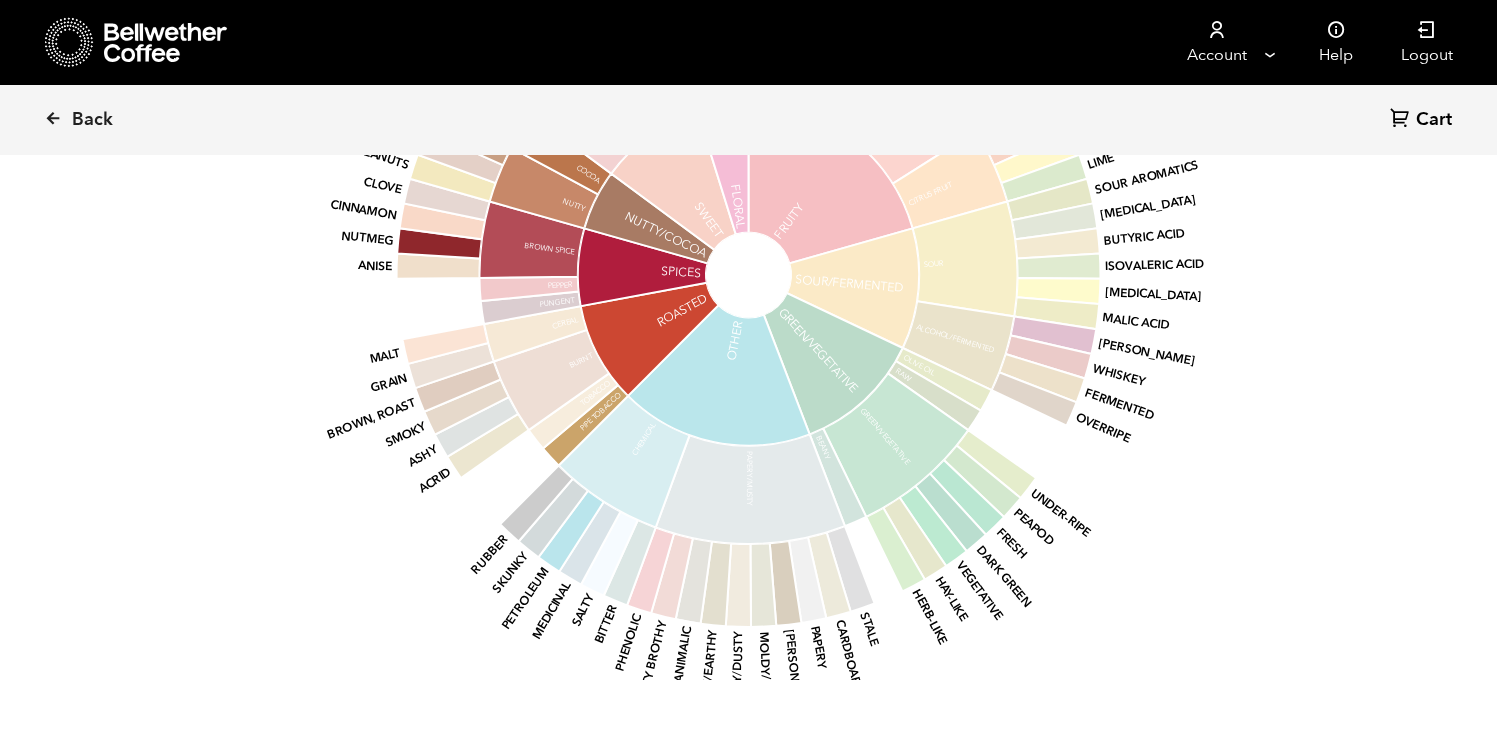 drag, startPoint x: 708, startPoint y: 588, endPoint x: 686, endPoint y: 612, distance: 32.55764 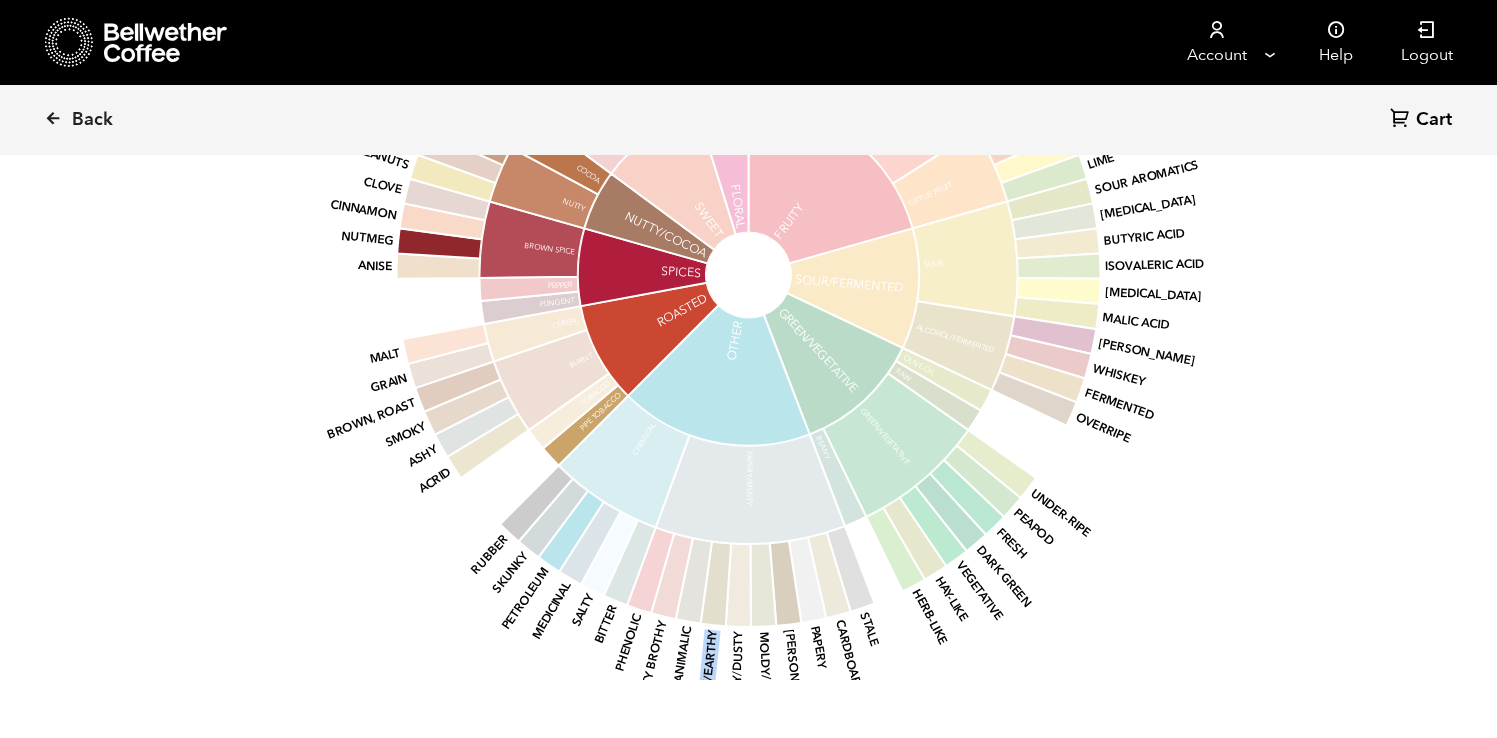 click on "base Fruity Sour/Fermented Green/Vegetative Other Roasted Spices Nutty/Cocoa Sweet Floral [PERSON_NAME] Dried Fruit Other Fruit Citrus Fruit Sour Alcohol/Fermented Olive Oil Raw Green/Vegetative Beany Papery/Musty Chemical Pipe Tobacco Tobacco Burnt Cereal Pungent Pepper Brown Spice Nutty Cocoa Brown Sugar Vanilla Vanillin Overall Sweet Sweet Aromatics Black Tea Floral Blackberry Raspberry Blueberry Strawberry Raisin Prune Coconut Cherry Pomegranate Pineapple Grape Apple Peach Pear Grapefruit Orange Lemon Lime Sour Aromatics [MEDICAL_DATA] Butyric Acid Isovaleric Acid [MEDICAL_DATA] Malic Acid [PERSON_NAME] Whiskey Fermented Overripe Under-ripe Peapod Fresh Dark Green Vegetative Hay-like Herb-like Stale Cardboard Papery Woody Moldy/Damp Musty/[PERSON_NAME]/Earthy Animalic Meaty Brothy Phenolic Bitter Salty Medicinal Petroleum Skunky Rubber Acrid Ashy Smoky Brown, roast Grain Malt Anise Nutmeg Cinnamon Clove Peanuts Hazelnut Almond Chocolate Dark Chocolate Molasses Maple Syrup Caramelized Honey Chamomile [PERSON_NAME]" 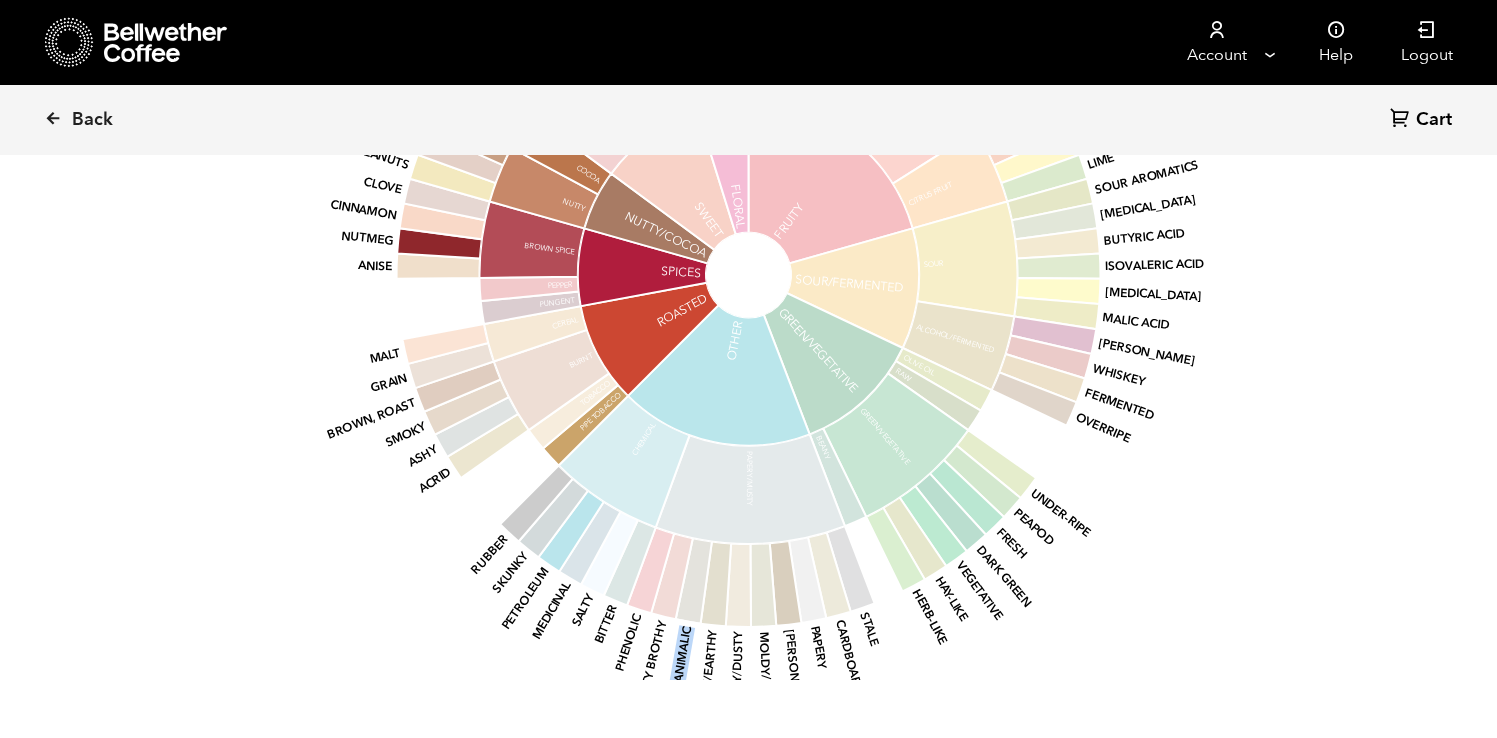 click 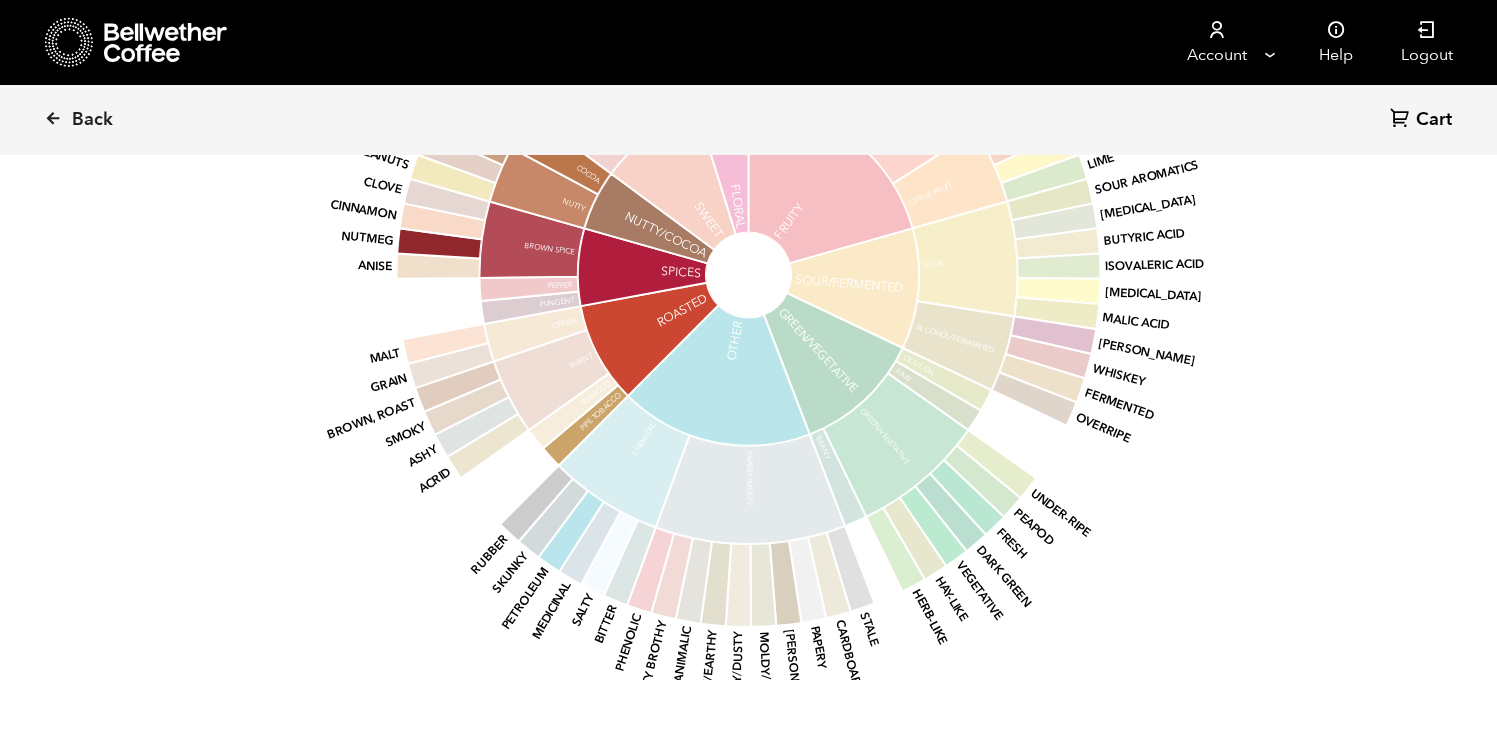 drag, startPoint x: 691, startPoint y: 619, endPoint x: 609, endPoint y: 606, distance: 83.02409 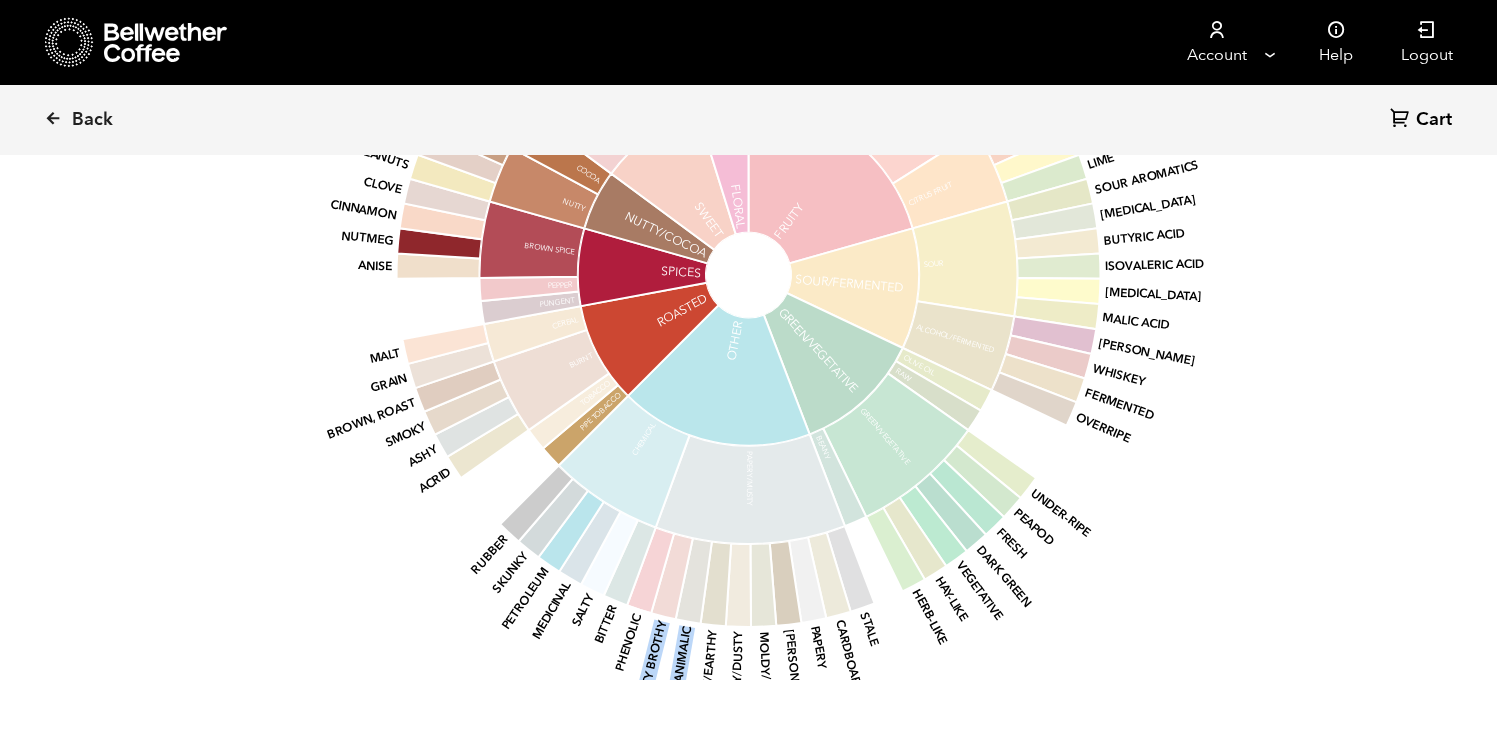 click on "base Fruity Sour/Fermented Green/Vegetative Other Roasted Spices Nutty/Cocoa Sweet Floral [PERSON_NAME] Dried Fruit Other Fruit Citrus Fruit Sour Alcohol/Fermented Olive Oil Raw Green/Vegetative Beany Papery/Musty Chemical Pipe Tobacco Tobacco Burnt Cereal Pungent Pepper Brown Spice Nutty Cocoa Brown Sugar Vanilla Vanillin Overall Sweet Sweet Aromatics Black Tea Floral Blackberry Raspberry Blueberry Strawberry Raisin Prune Coconut Cherry Pomegranate Pineapple Grape Apple Peach Pear Grapefruit Orange Lemon Lime Sour Aromatics [MEDICAL_DATA] Butyric Acid Isovaleric Acid [MEDICAL_DATA] Malic Acid [PERSON_NAME] Whiskey Fermented Overripe Under-ripe Peapod Fresh Dark Green Vegetative Hay-like Herb-like Stale Cardboard Papery Woody Moldy/Damp Musty/[PERSON_NAME]/Earthy Animalic Meaty Brothy Phenolic Bitter Salty Medicinal Petroleum Skunky Rubber Acrid Ashy Smoky Brown, roast Grain Malt Anise Nutmeg Cinnamon Clove Peanuts Hazelnut Almond Chocolate Dark Chocolate Molasses Maple Syrup Caramelized Honey Chamomile [PERSON_NAME]" 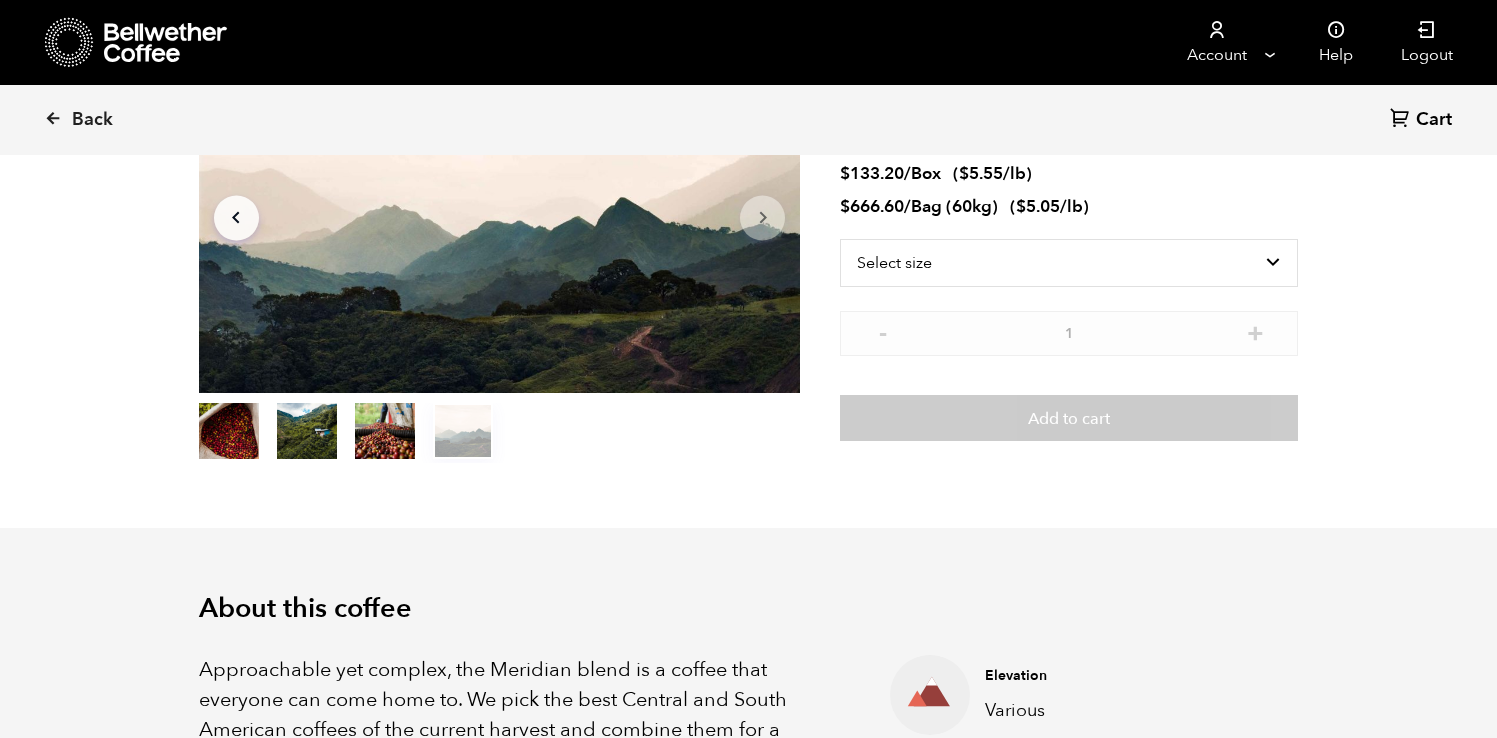 scroll, scrollTop: 0, scrollLeft: 0, axis: both 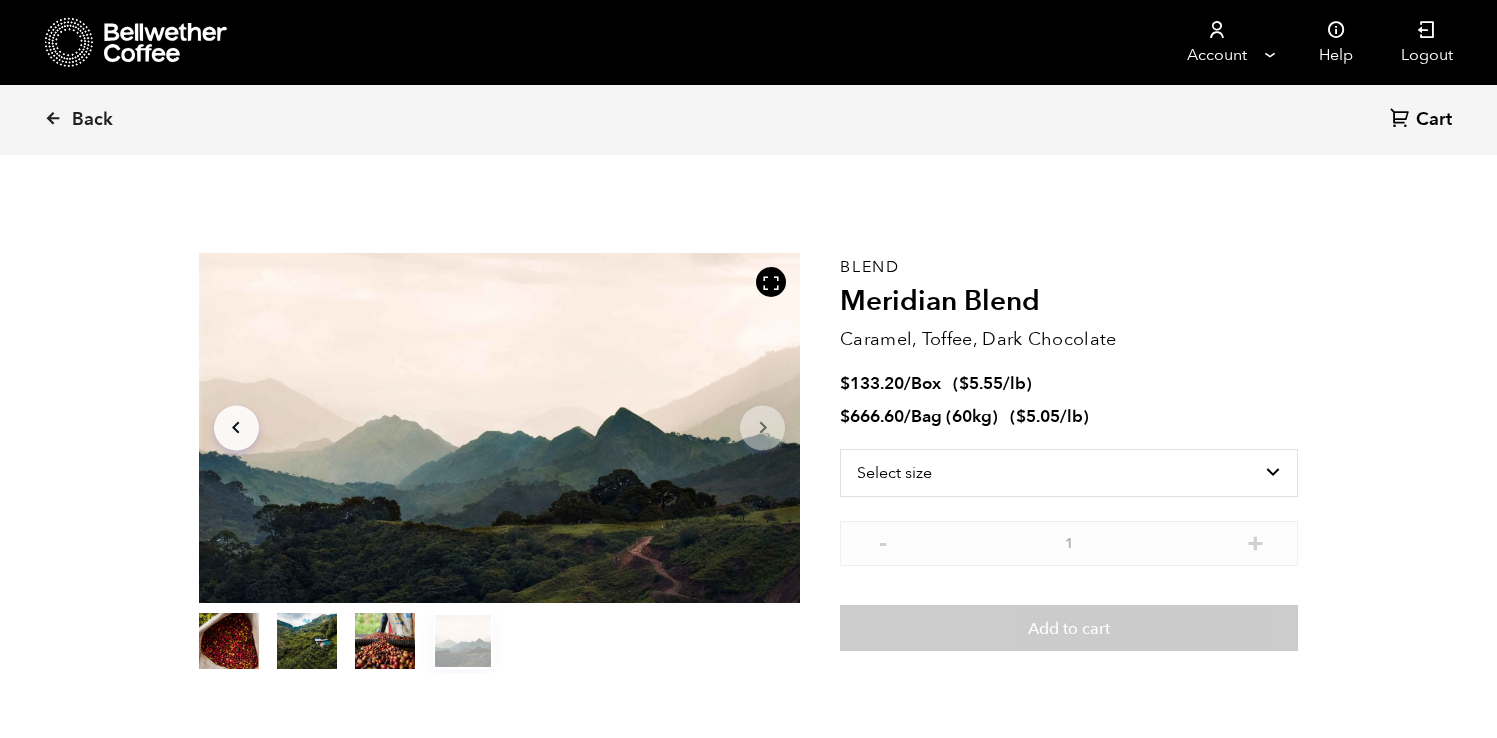 click on "Meridian Blend" at bounding box center [1069, 302] 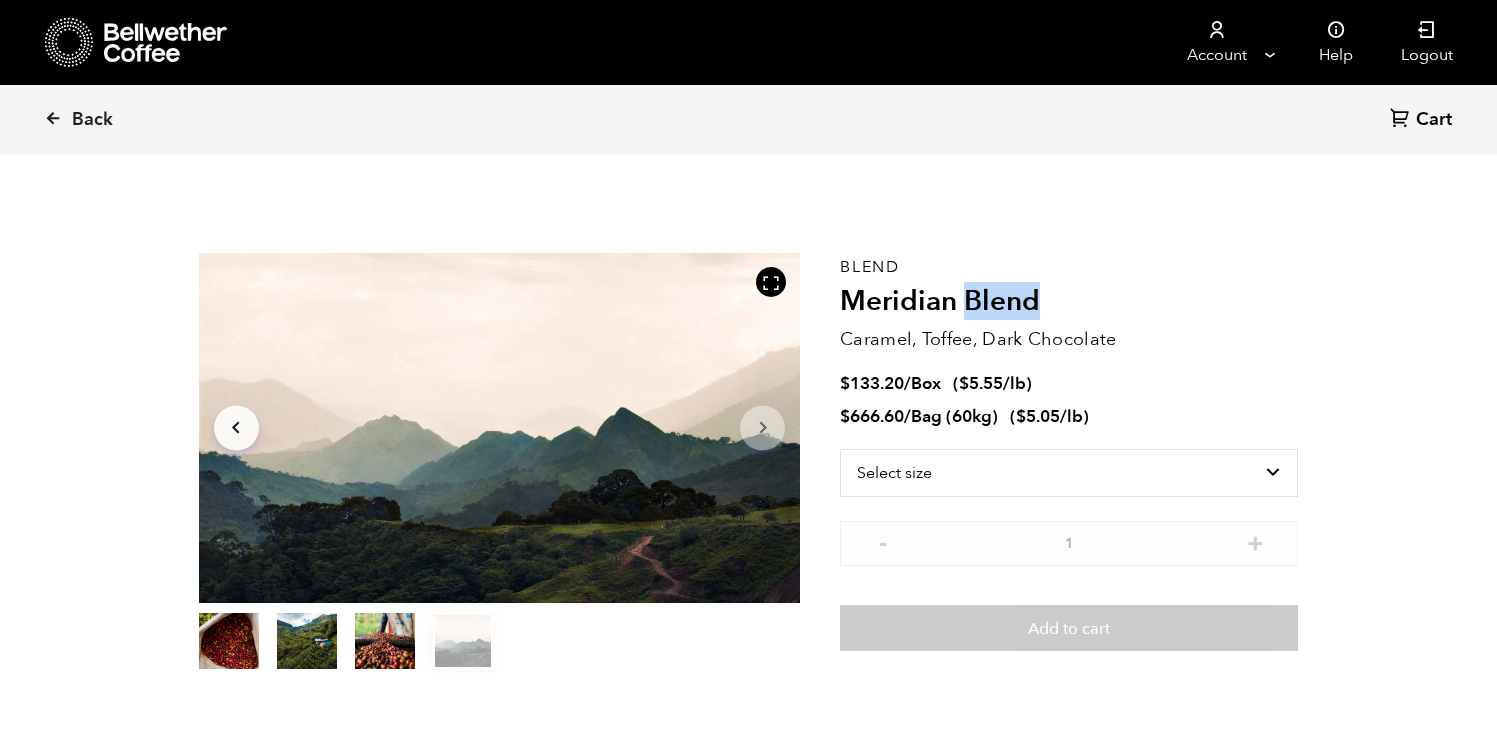 click on "Meridian Blend" at bounding box center (1069, 302) 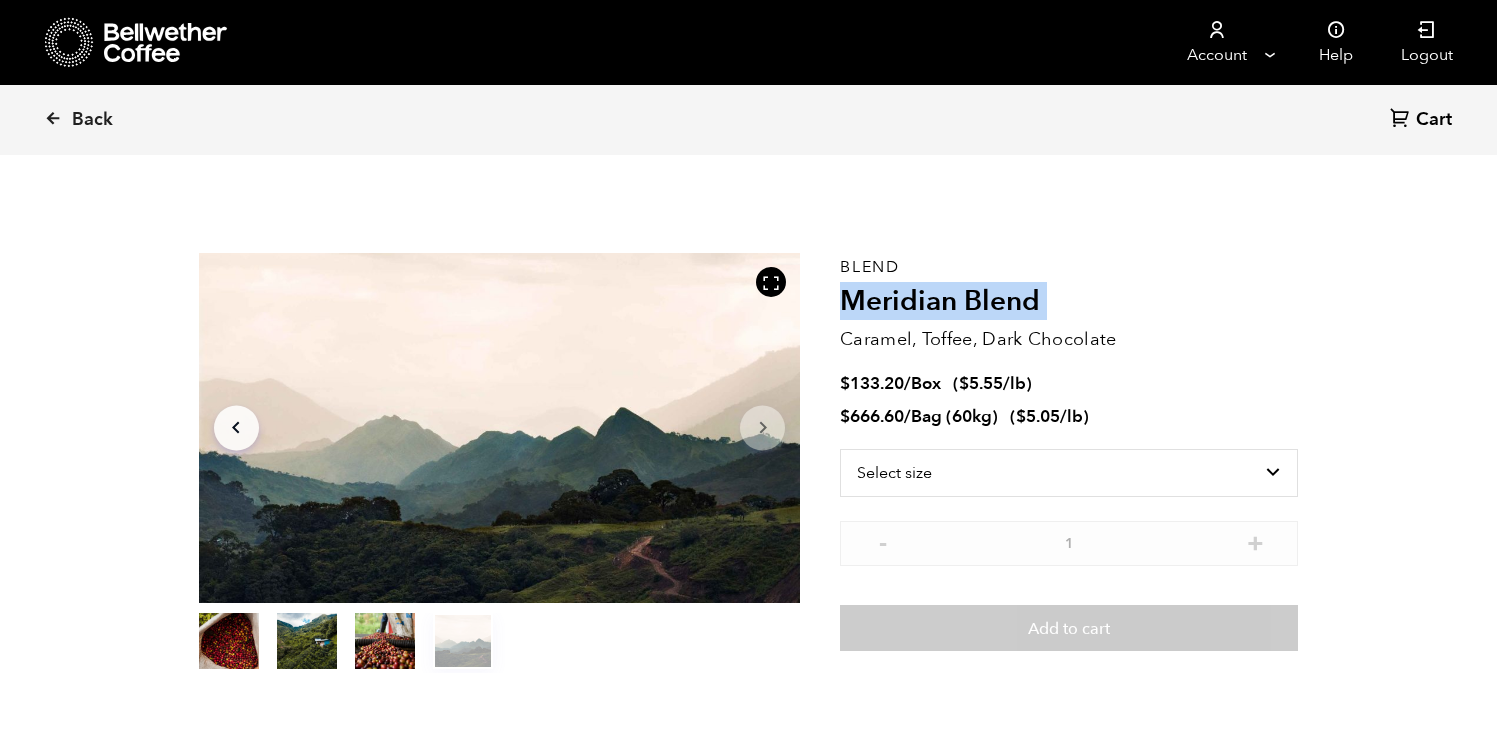 click on "Meridian Blend" at bounding box center [1069, 302] 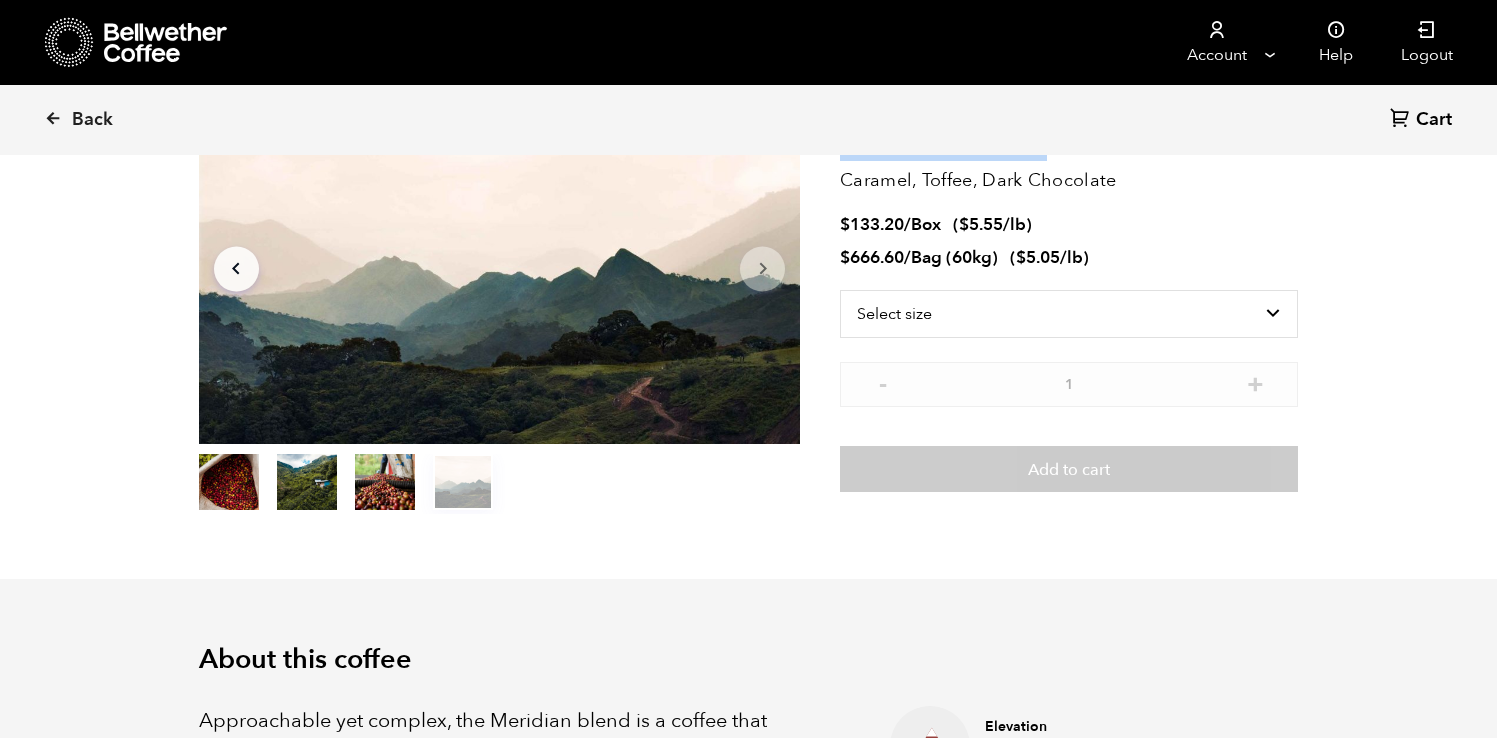 scroll, scrollTop: 166, scrollLeft: 0, axis: vertical 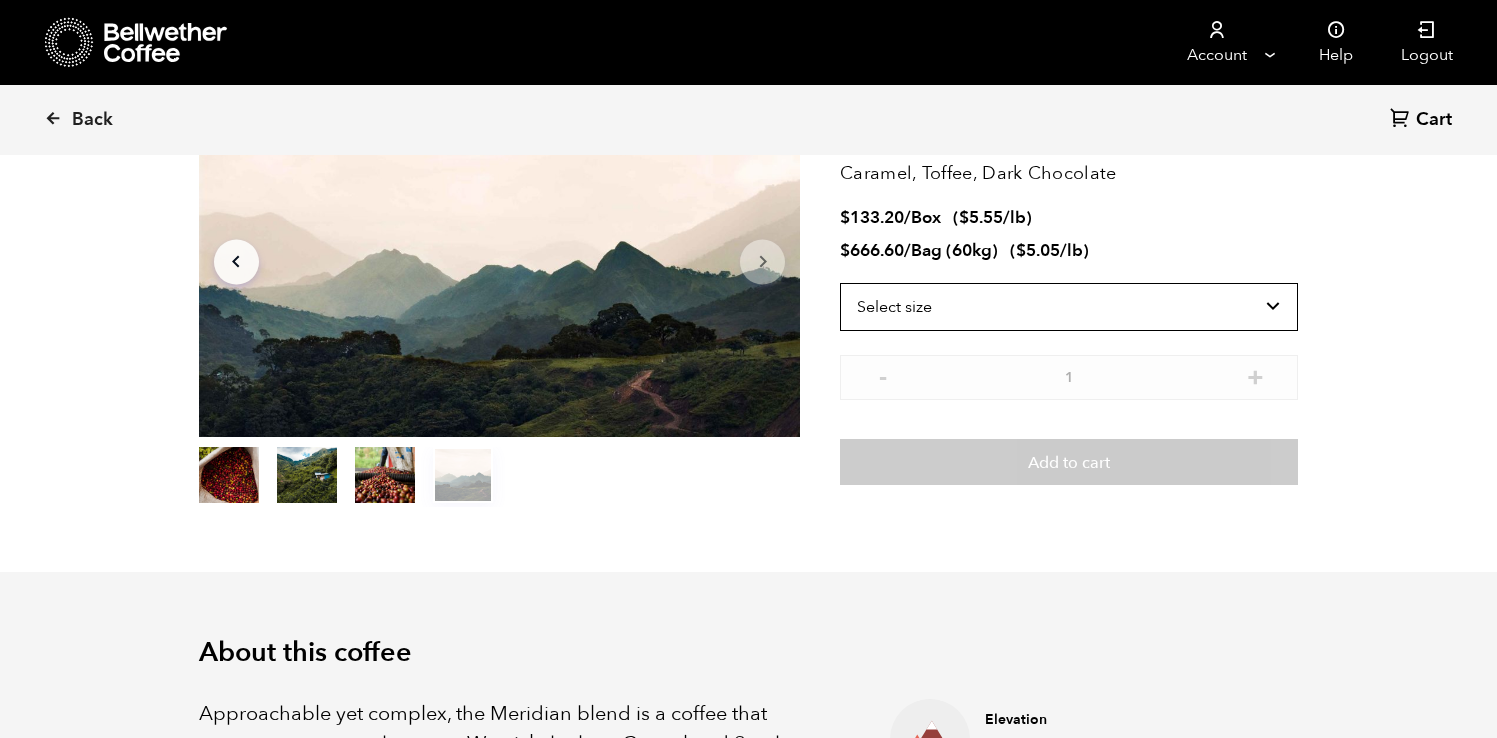 click on "Select size   Bag (60kg) (132 lbs) Box (24 lbs)" at bounding box center (1069, 307) 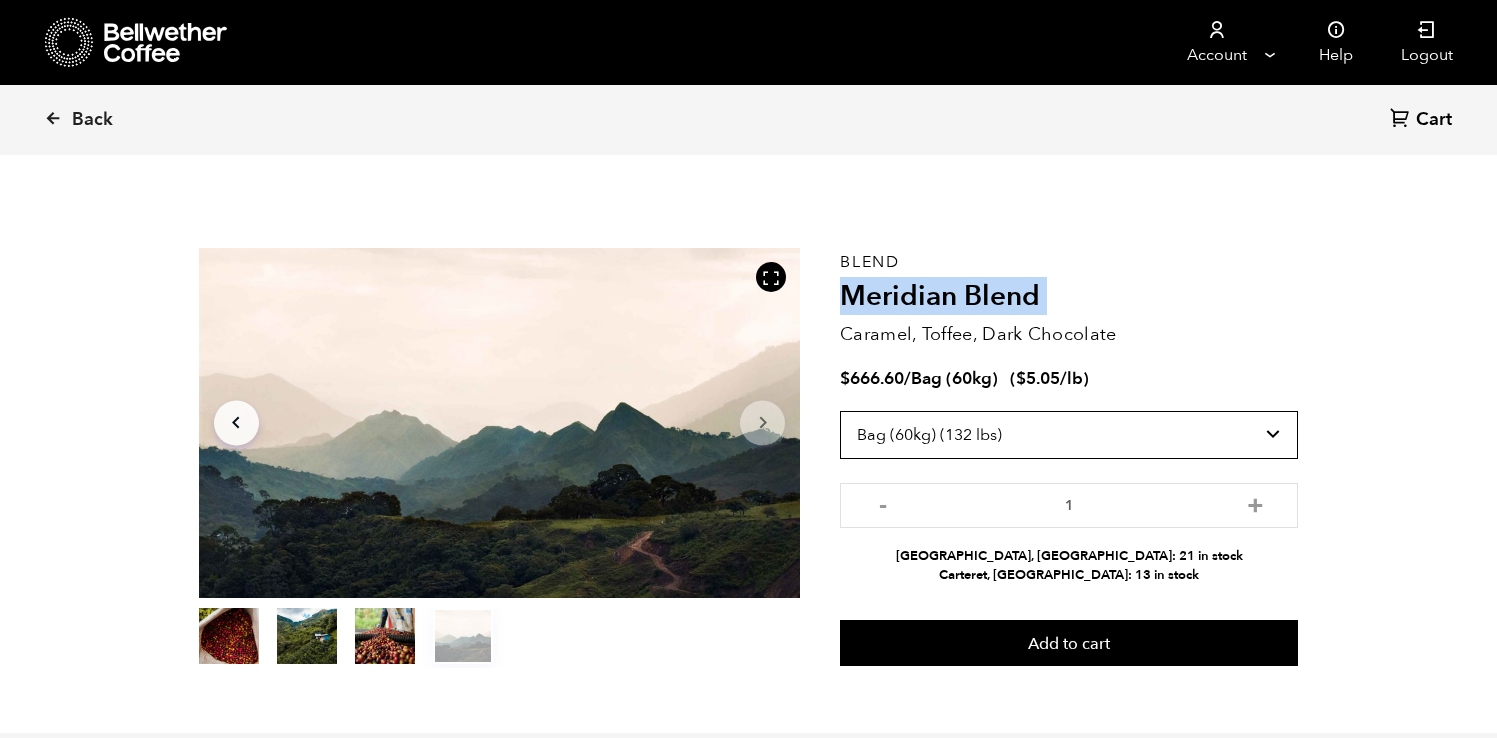 scroll, scrollTop: 0, scrollLeft: 0, axis: both 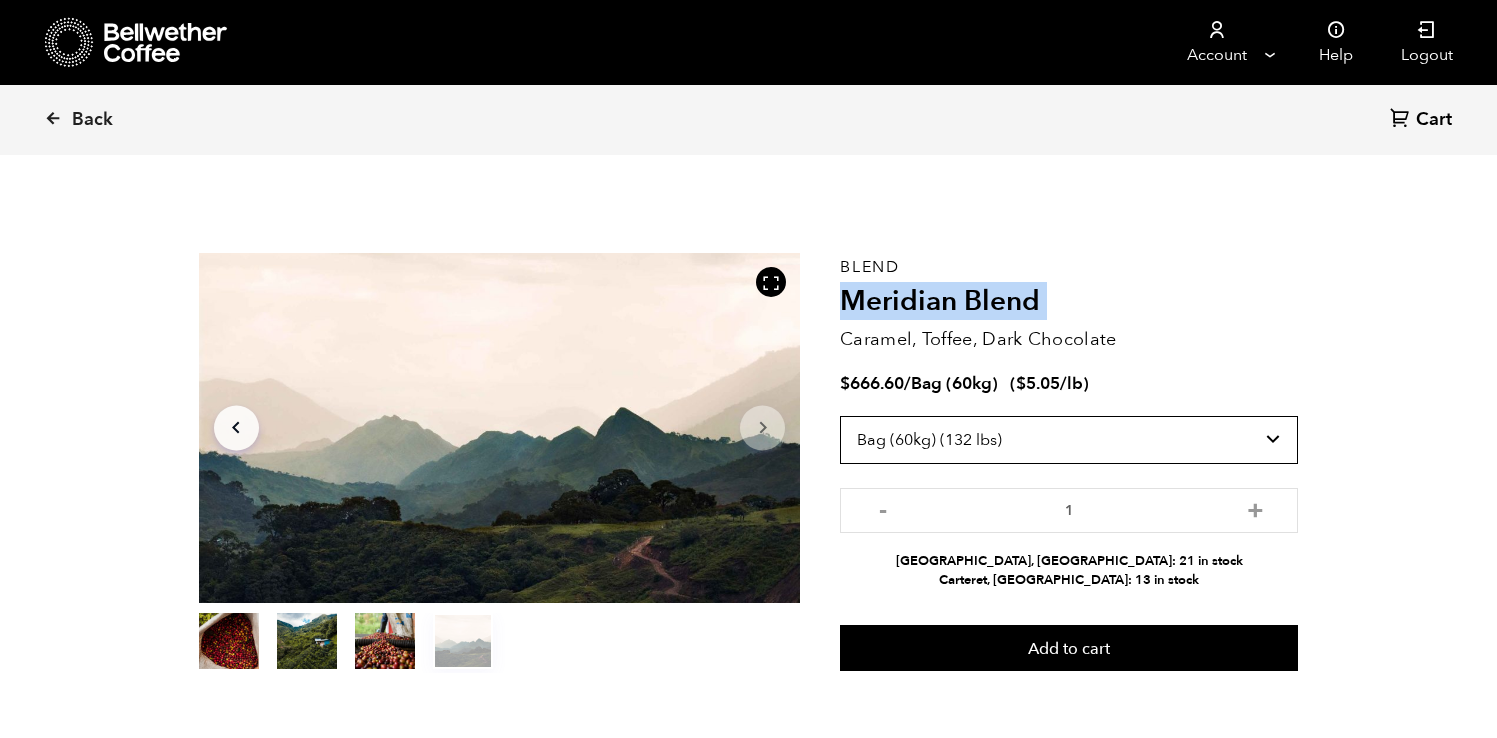 copy on "Meridian Blend" 